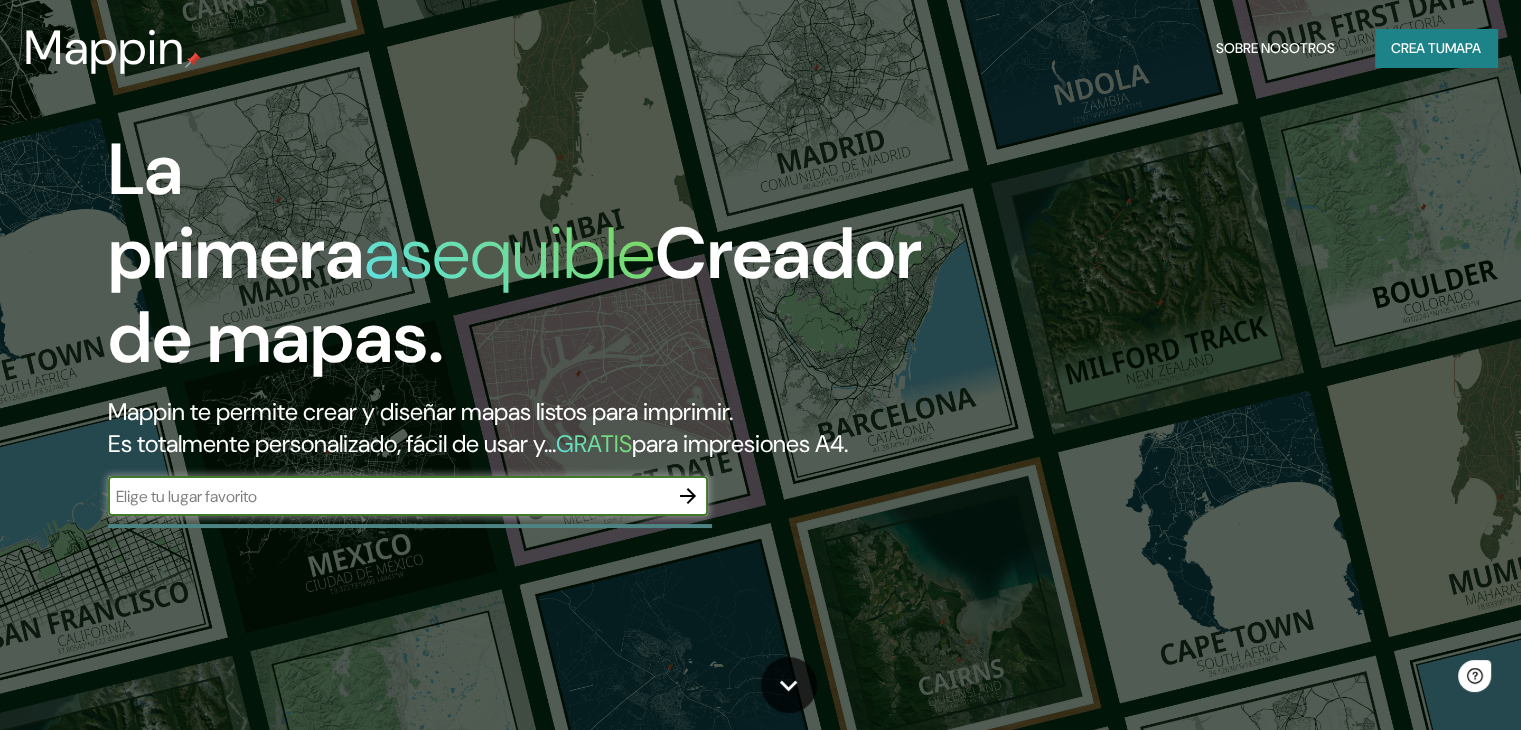 scroll, scrollTop: 0, scrollLeft: 0, axis: both 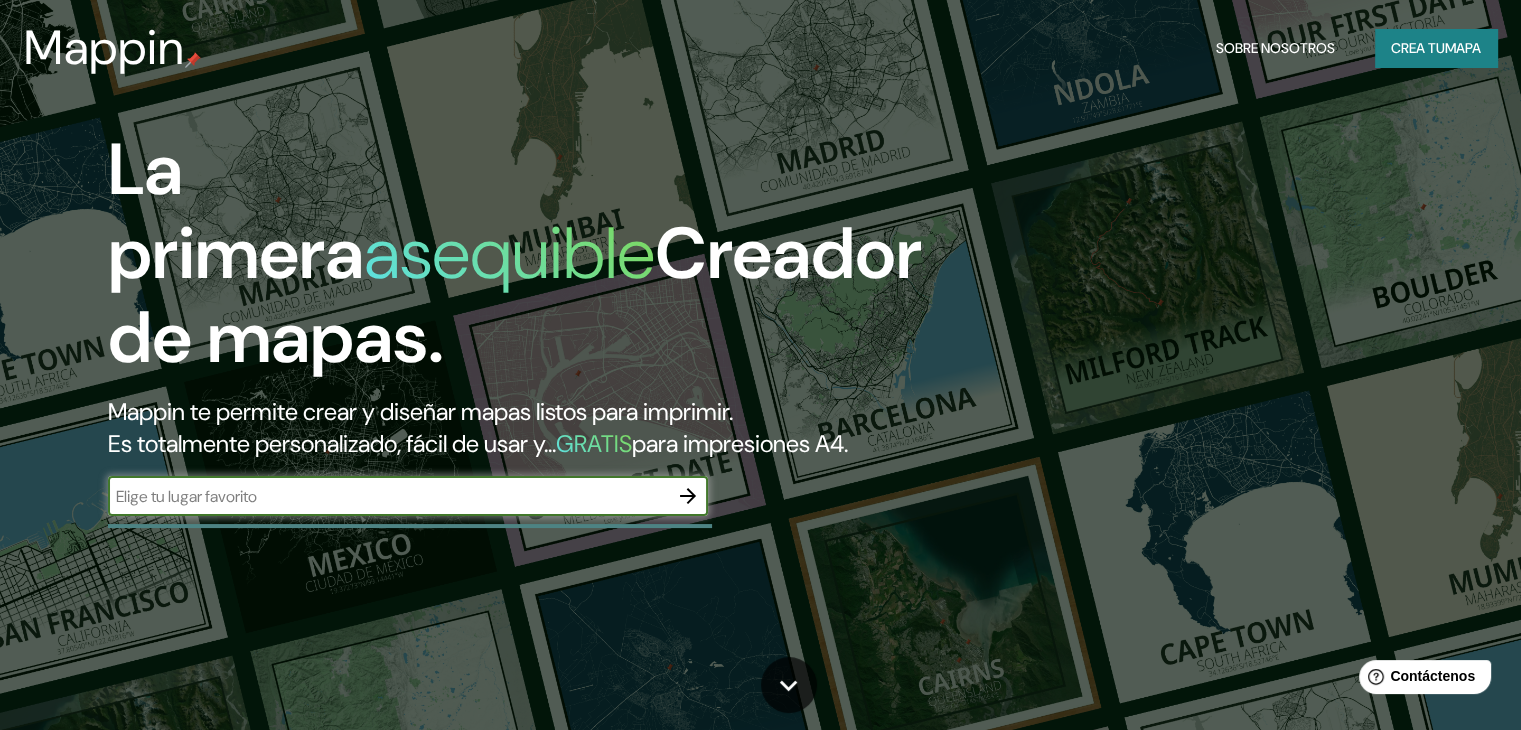 type on "c" 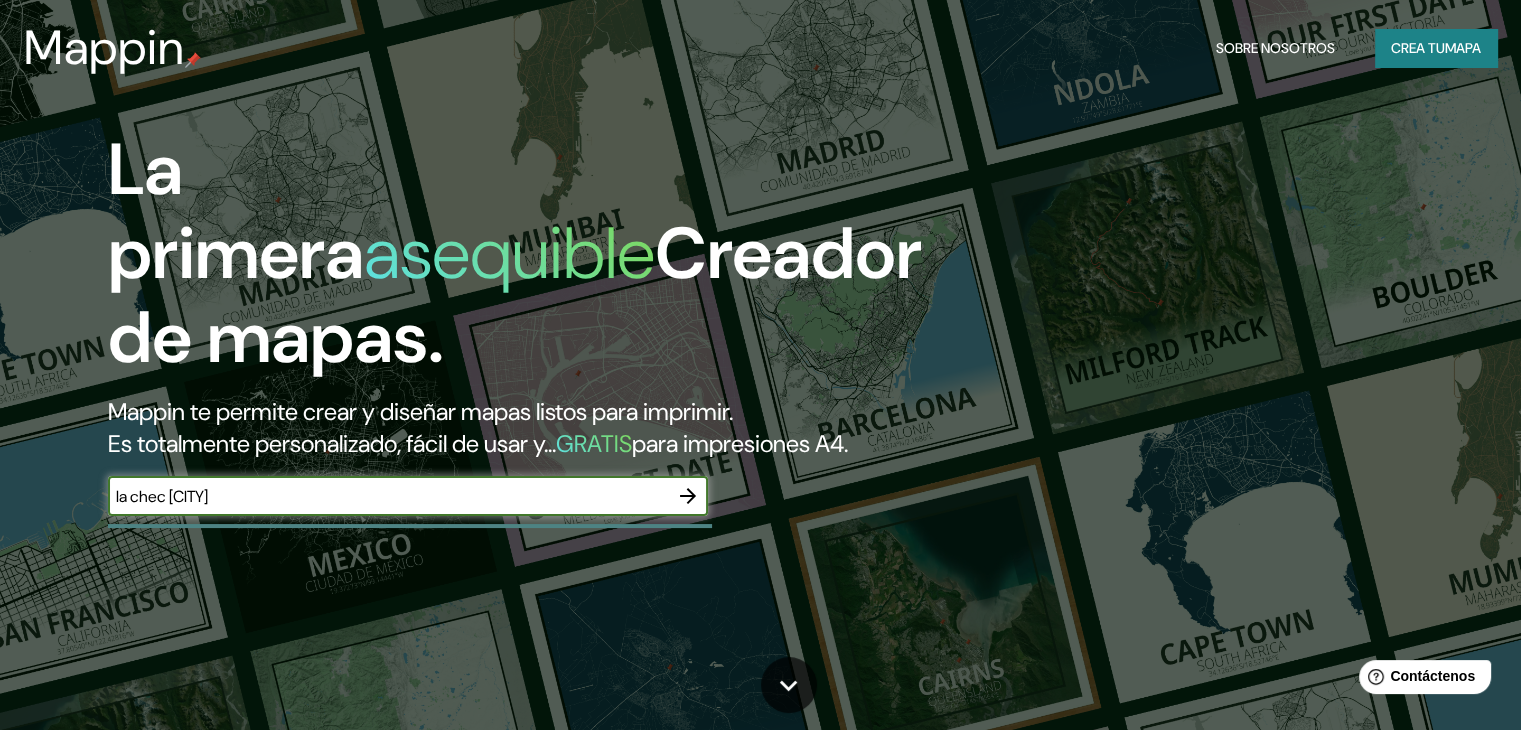type on "la chec [CITY]" 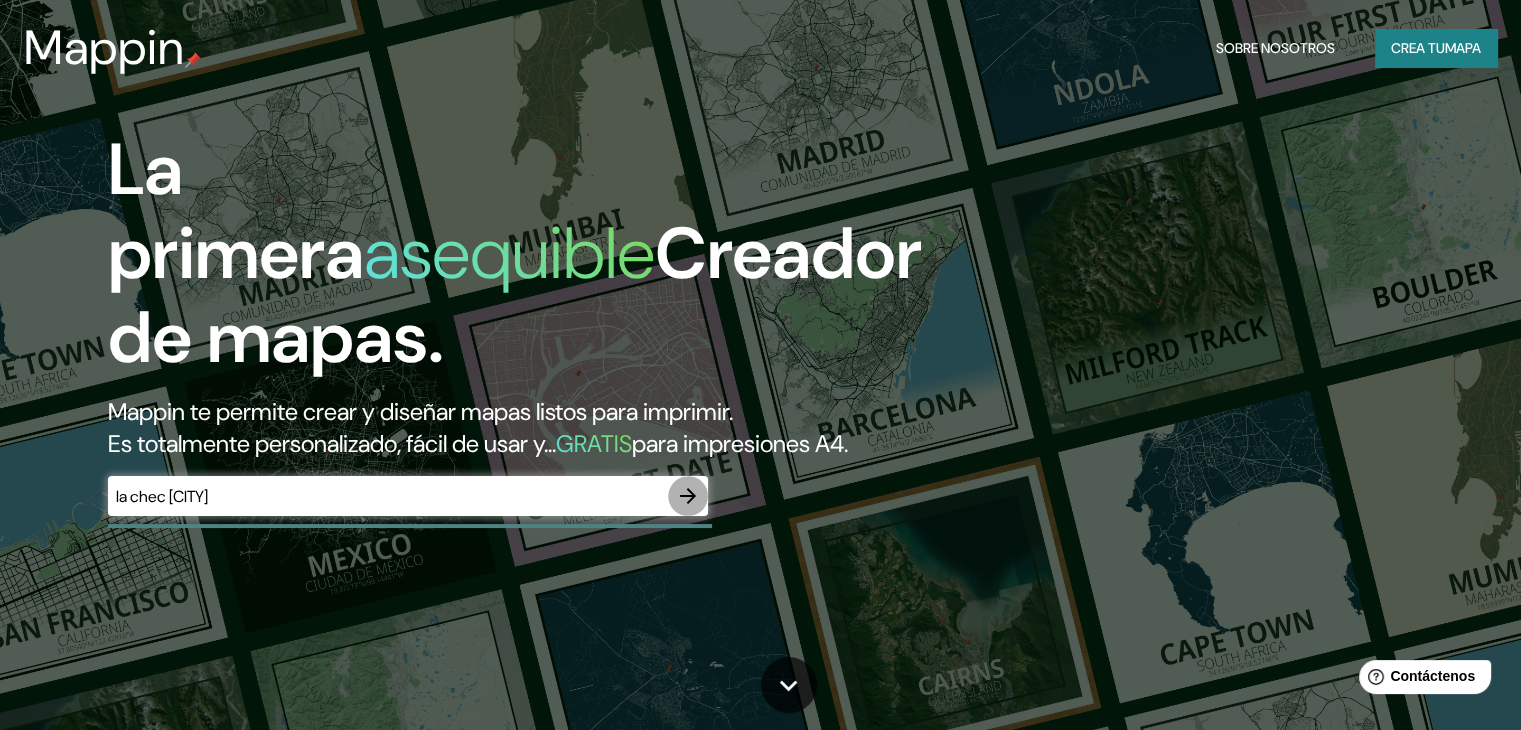 click 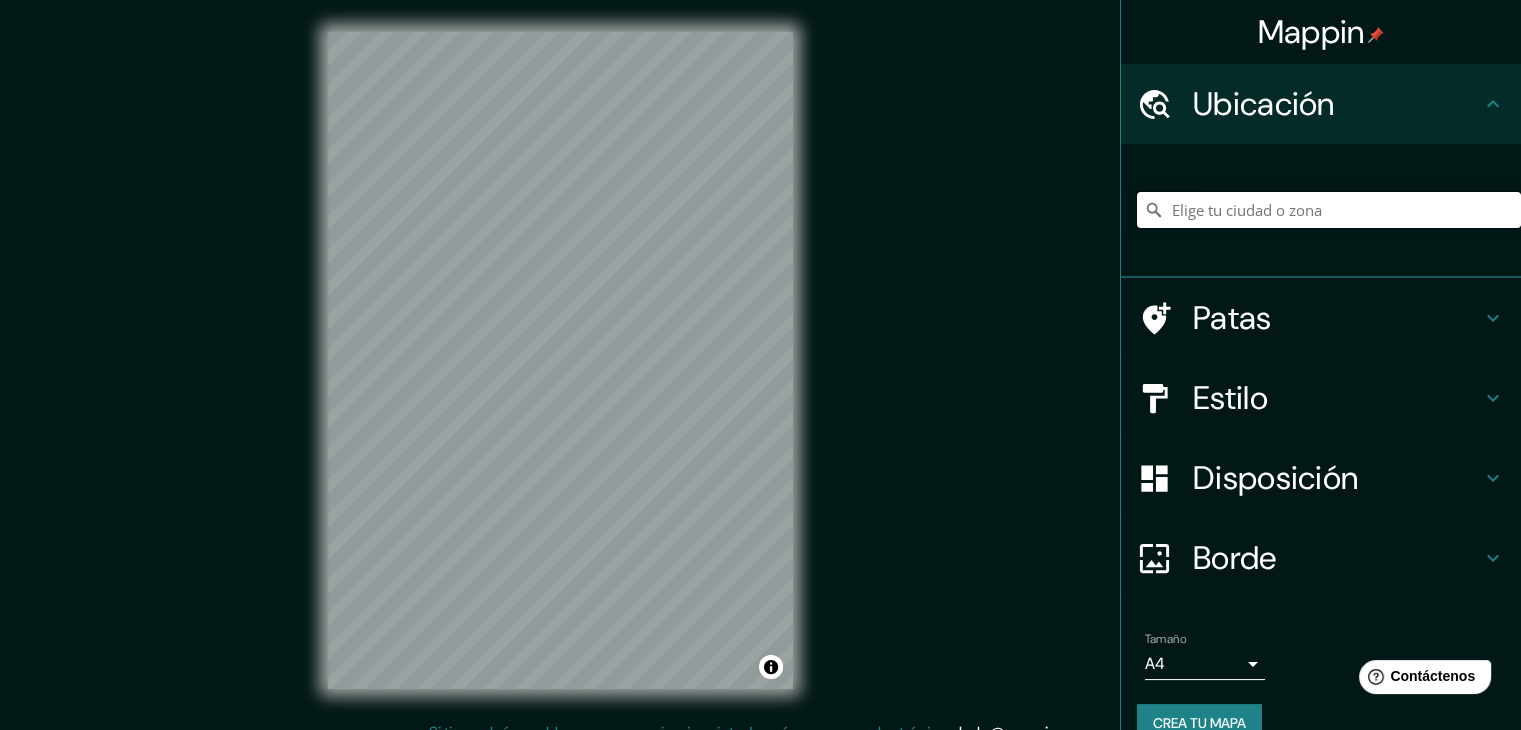 click at bounding box center [1329, 210] 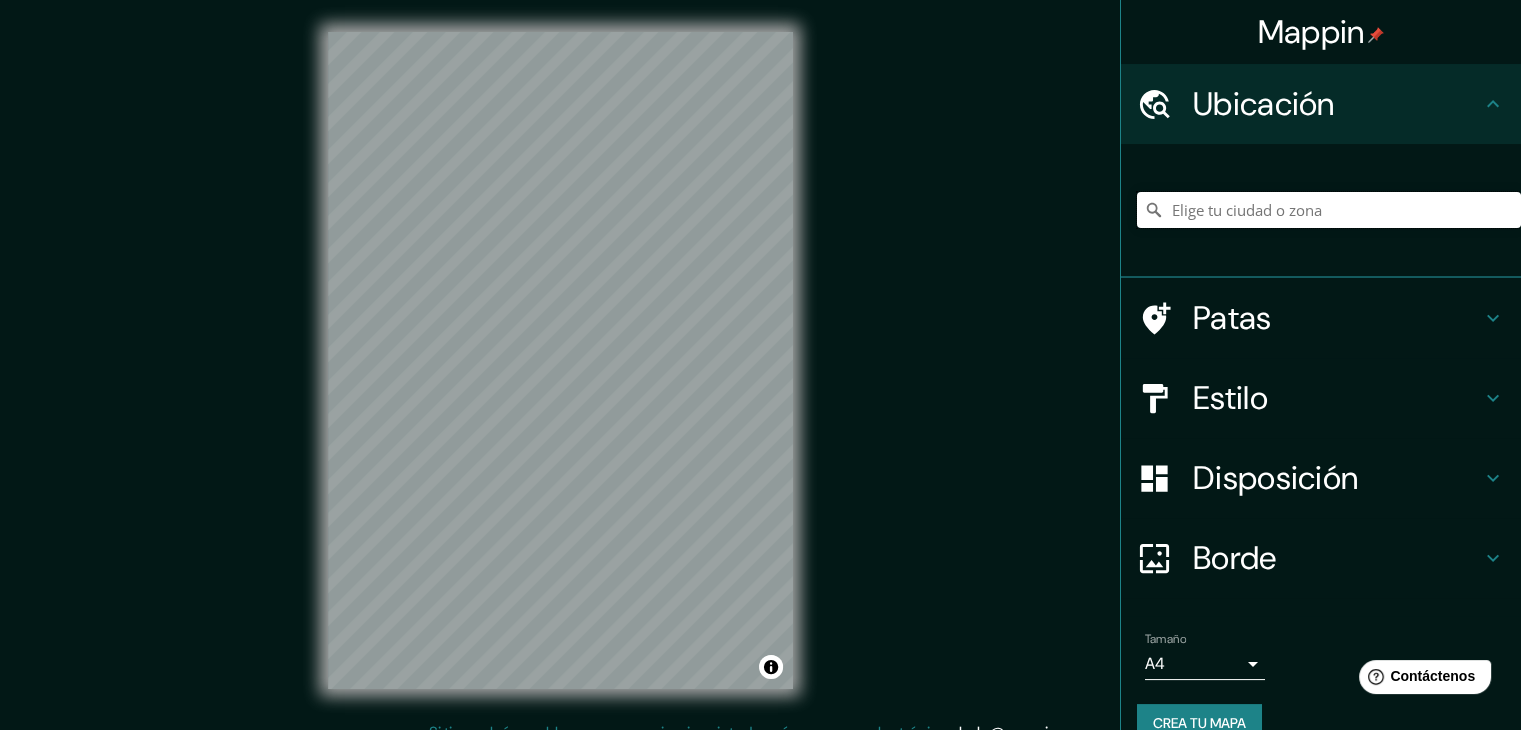 type on "l" 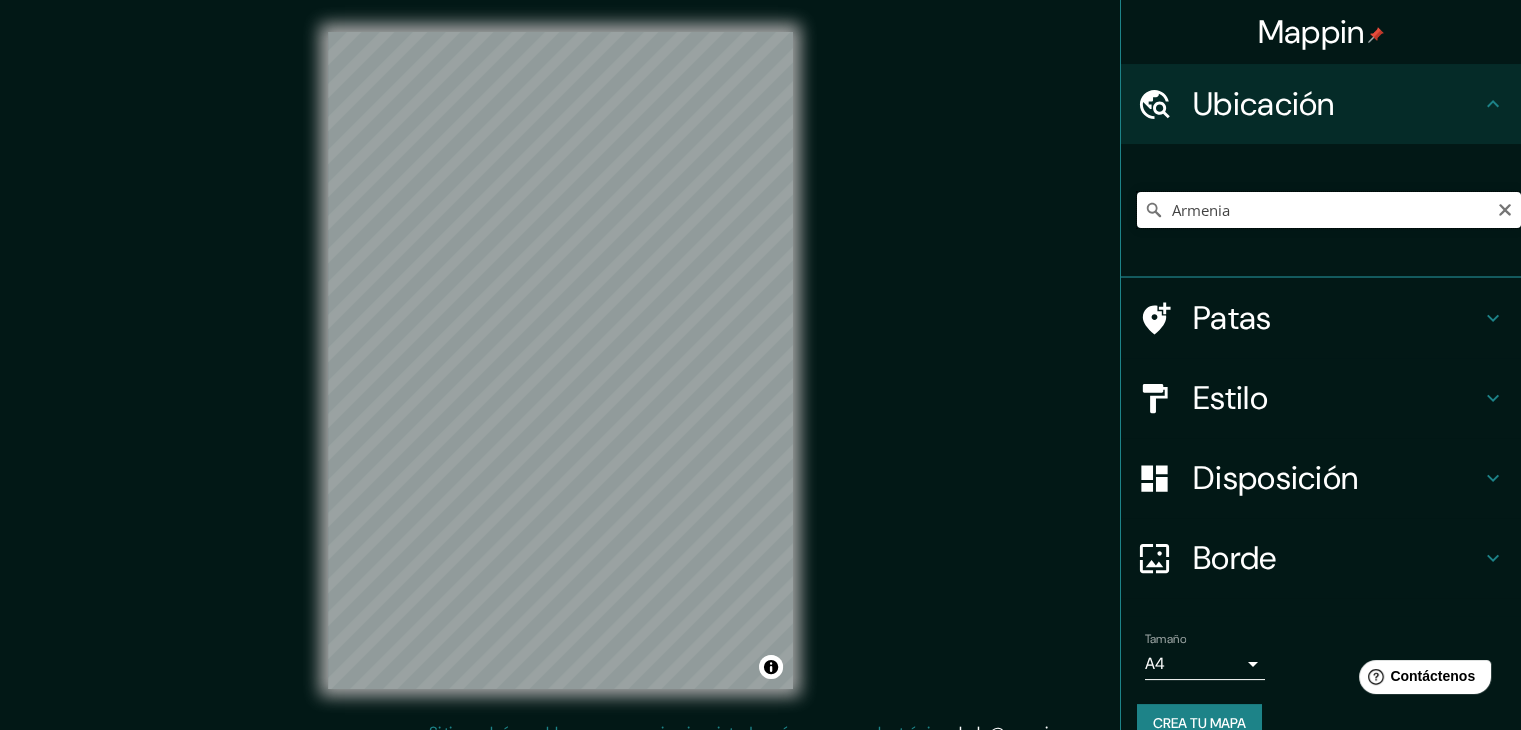 click on "Armenia" at bounding box center [1329, 210] 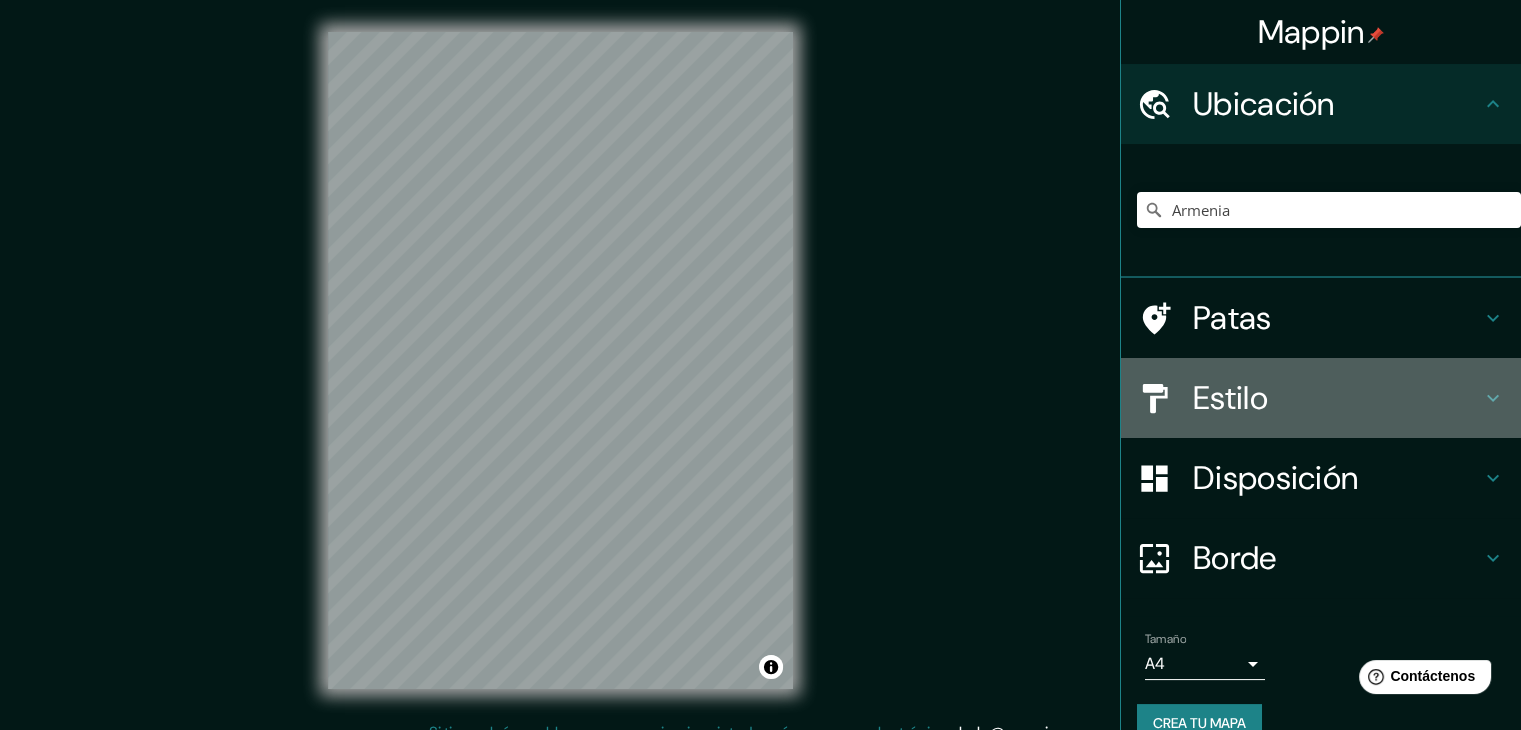 click on "Estilo" at bounding box center (1230, 398) 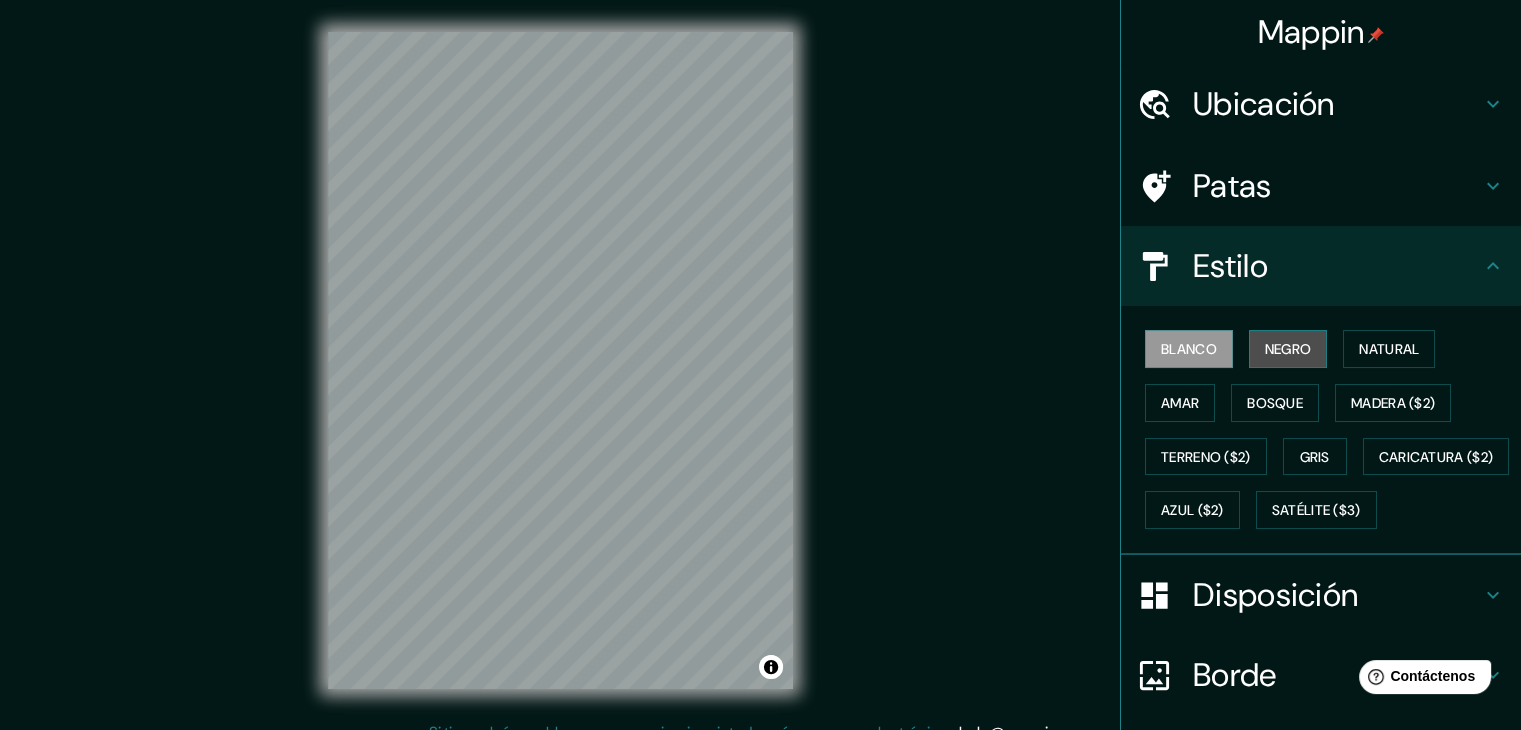 click on "Negro" at bounding box center [1288, 349] 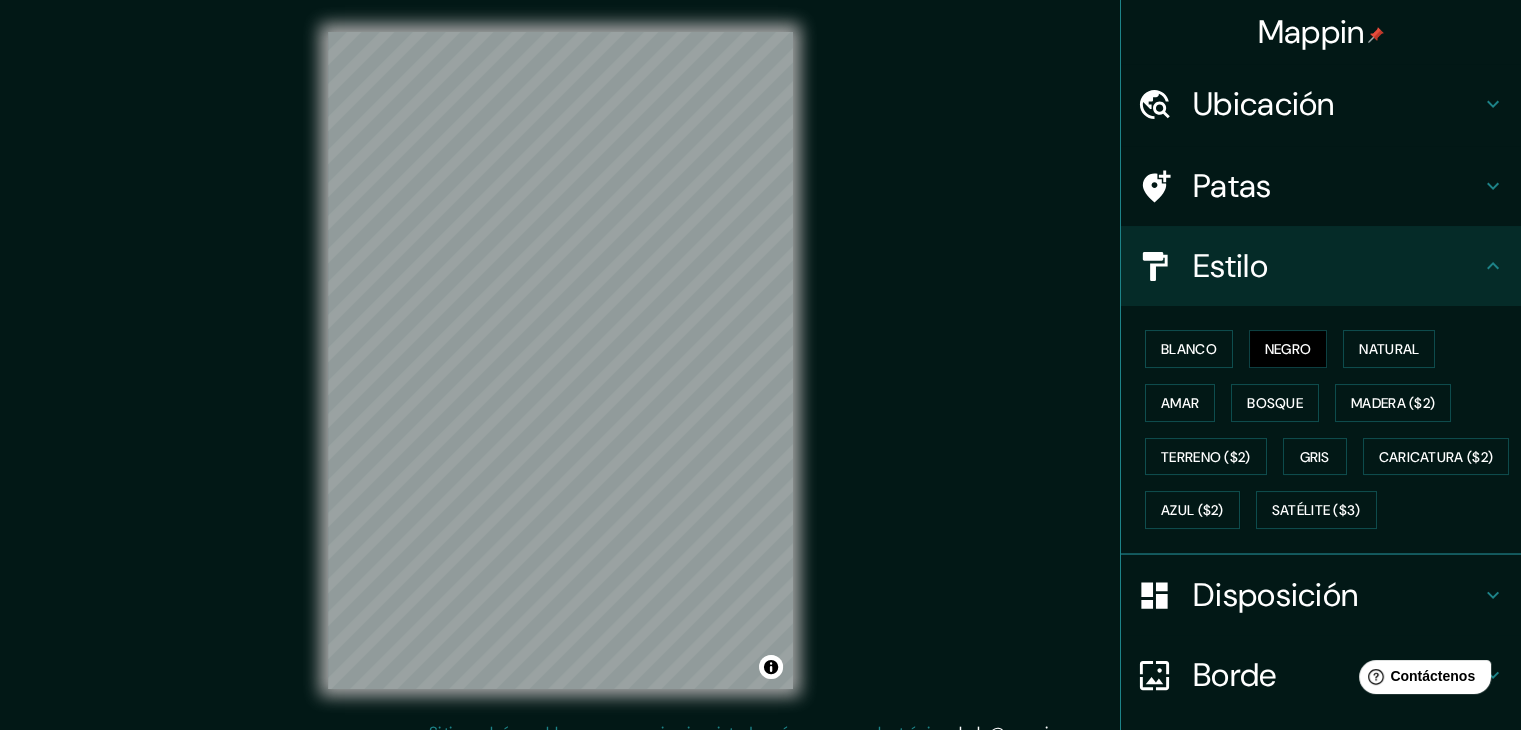 click on "Mappin Ubicación [CITY] [CITY] [CITY] [REGION], [COUNTRY] [CITY] de [CITY] [CITY] [CITY] [CITY] [CITY], [CITY] - [CITY], [NUMBER], [COUNTRY] Patas Estilo Blanco Negro Natural Amar Bosque Madera ($2) Terreno ($2) Gris Caricatura ($2) Azul ($2) Satélite ($3) Disposición Borde Elige un borde.  Consejo  : puedes opacar las capas del marco para crear efectos geniales. Ninguno Simple Transparente Elegante Tamaño A4 single Crea tu mapa © Mapbox   © OpenStreetMap   Improve this map Si tiene algún problema, sugerencia o inquietud, envíe un correo electrónico a  help@example.com  .   . ." at bounding box center [760, 376] 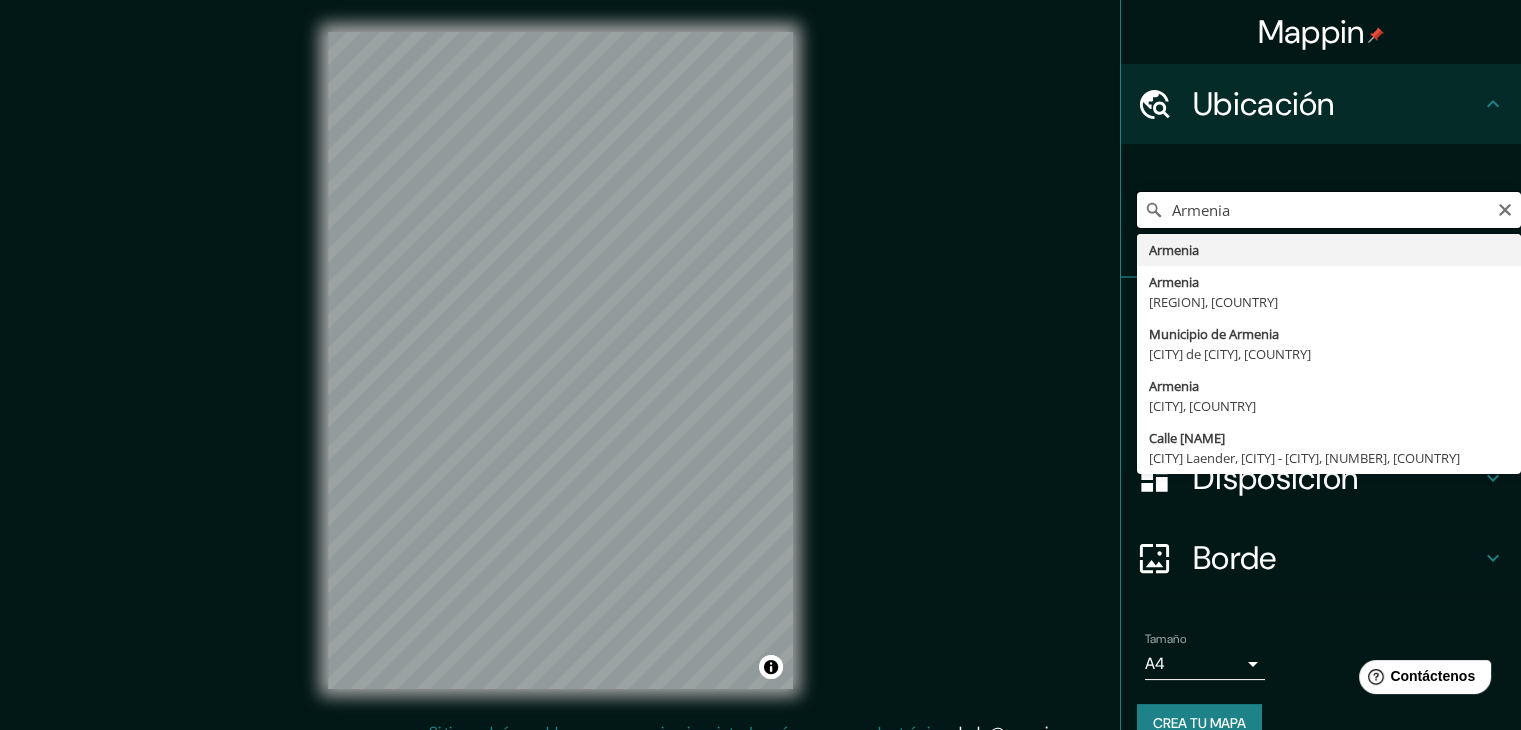click on "Armenia" at bounding box center (1329, 210) 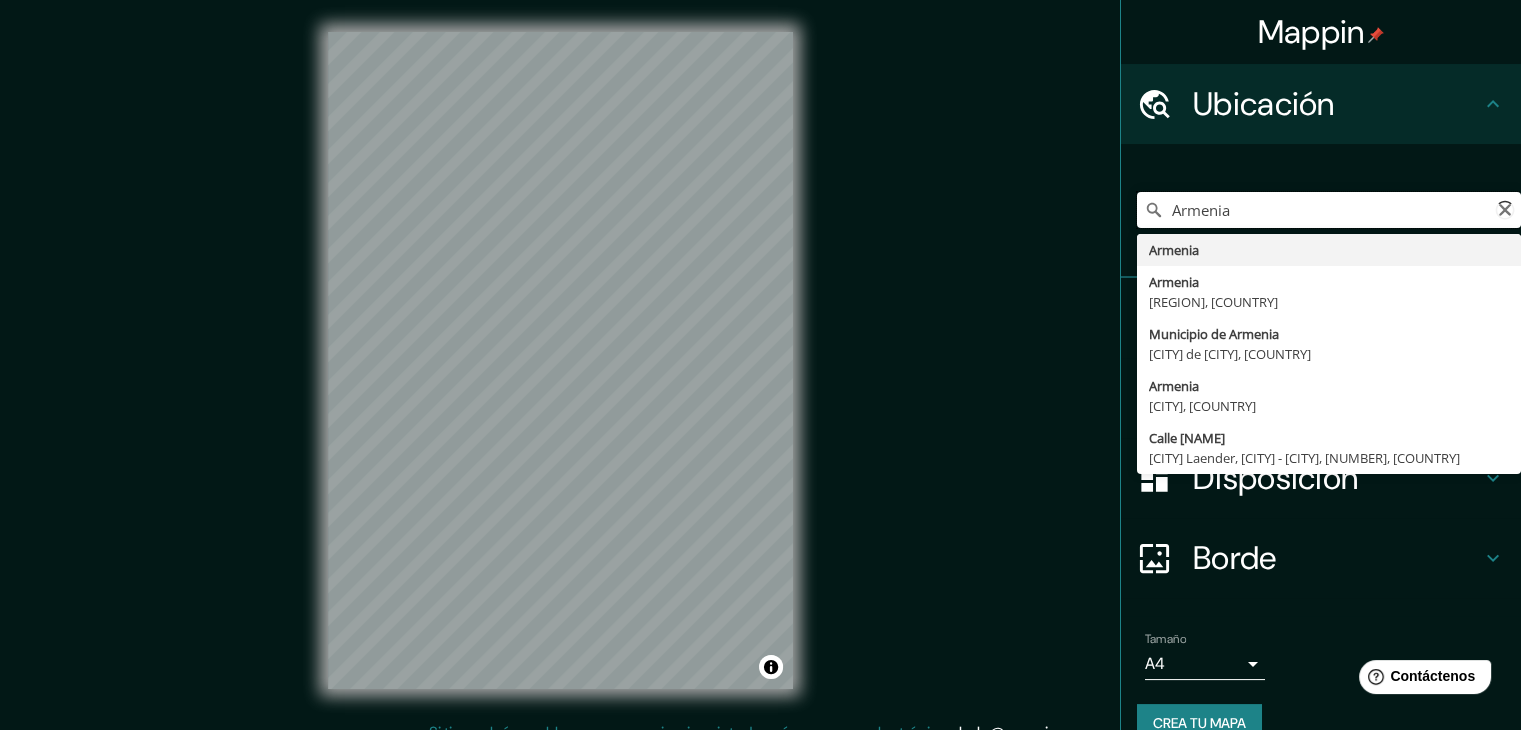 paste on "Carrera 20 #13-21" 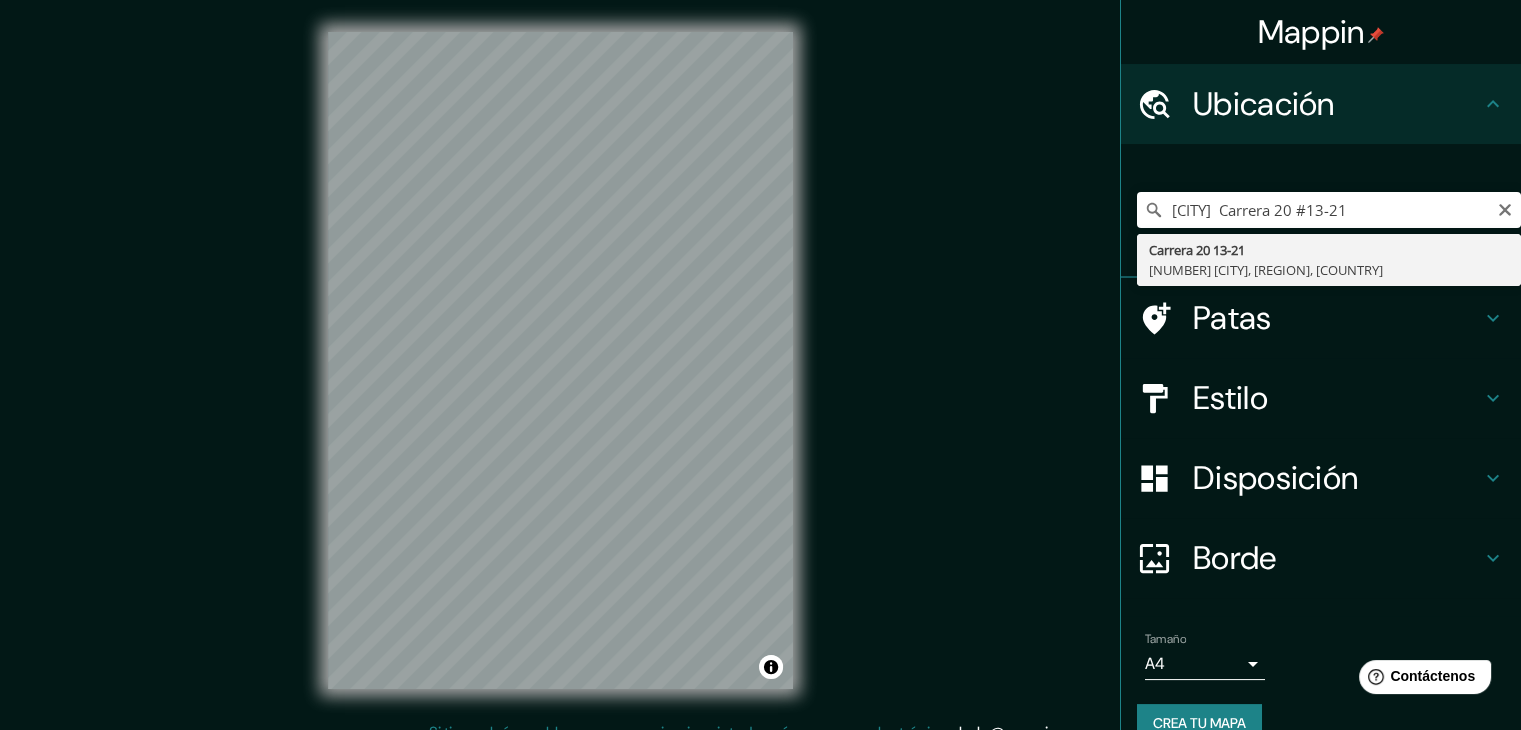 type on "Carrera 20 13-21, [NUMBER] [CITY], [REGION], [COUNTRY]" 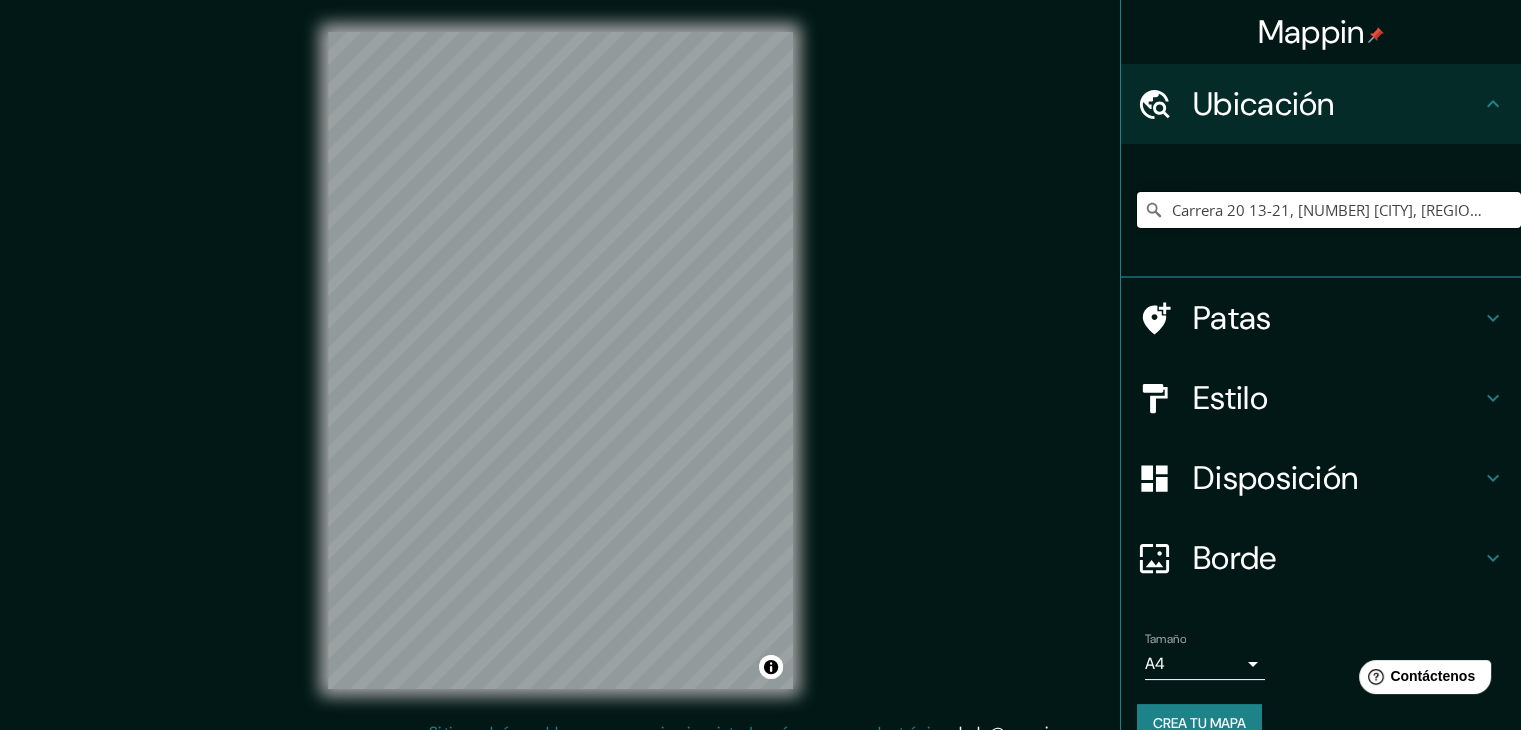 scroll, scrollTop: 0, scrollLeft: 0, axis: both 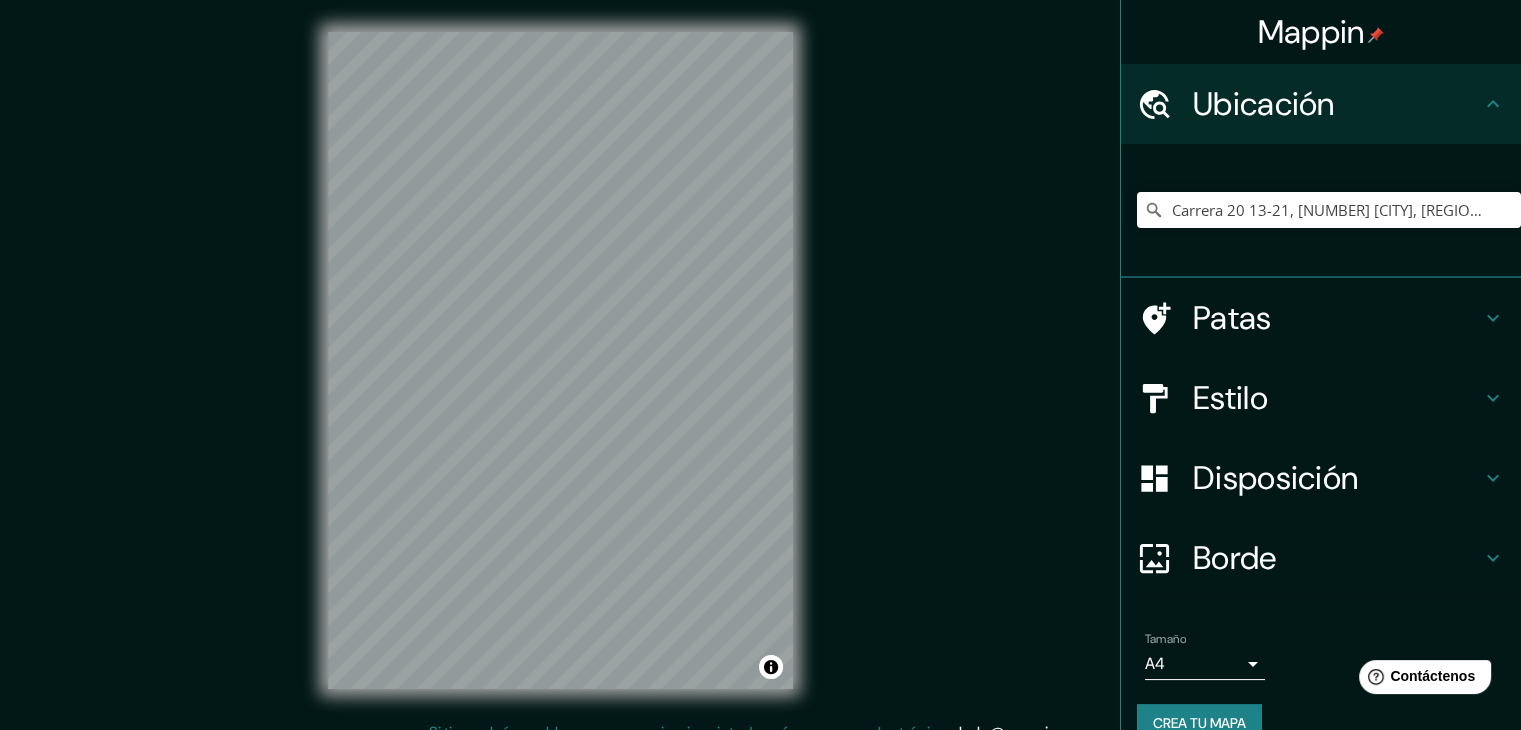 click on "Mappin Ubicación Carrera 20 13-21, [NUMBER] [CITY], [REGION], [COUNTRY] Patas Estilo Disposición Borde Elige un borde.  Consejo  : puedes opacar las capas del marco para crear efectos geniales. Ninguno Simple Transparente Elegante Tamaño A4 single Crea tu mapa © Mapbox   © OpenStreetMap   Improve this map Si tiene algún problema, sugerencia o inquietud, envíe un correo electrónico a  help@example.com  .   . ." at bounding box center [760, 376] 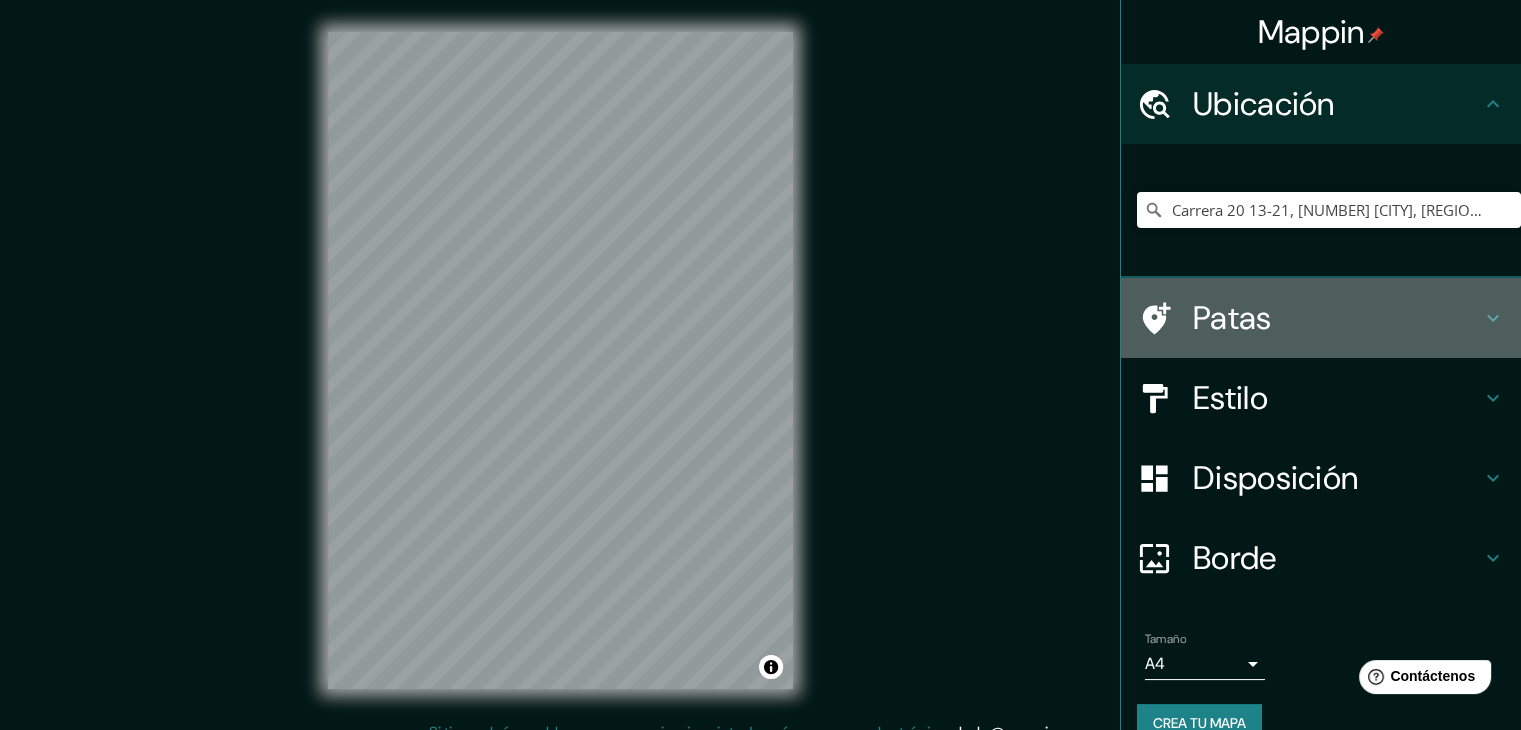 click on "Patas" at bounding box center (1232, 318) 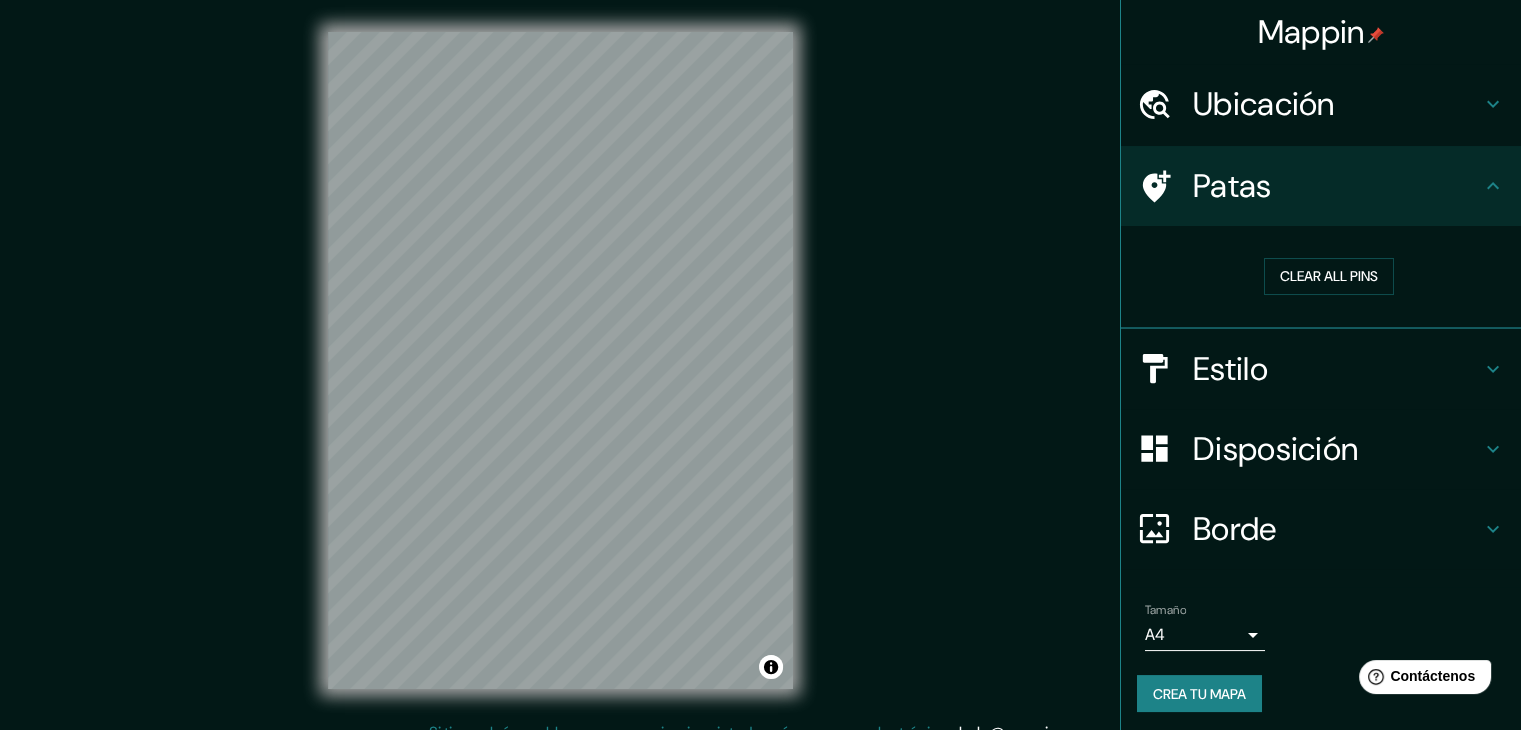 click on "Mappin Ubicación Carrera 20 13-21, [NUMBER] [CITY], [REGION], [COUNTRY] Patas Clear all pins Estilo Disposición Borde Elige un borde.  Consejo  : puedes opacar las capas del marco para crear efectos geniales. Ninguno Simple Transparente Elegante Tamaño A4 single Crea tu mapa © Mapbox   © OpenStreetMap   Improve this map Si tiene algún problema, sugerencia o inquietud, envíe un correo electrónico a  help@example.com  .   . ." at bounding box center (760, 376) 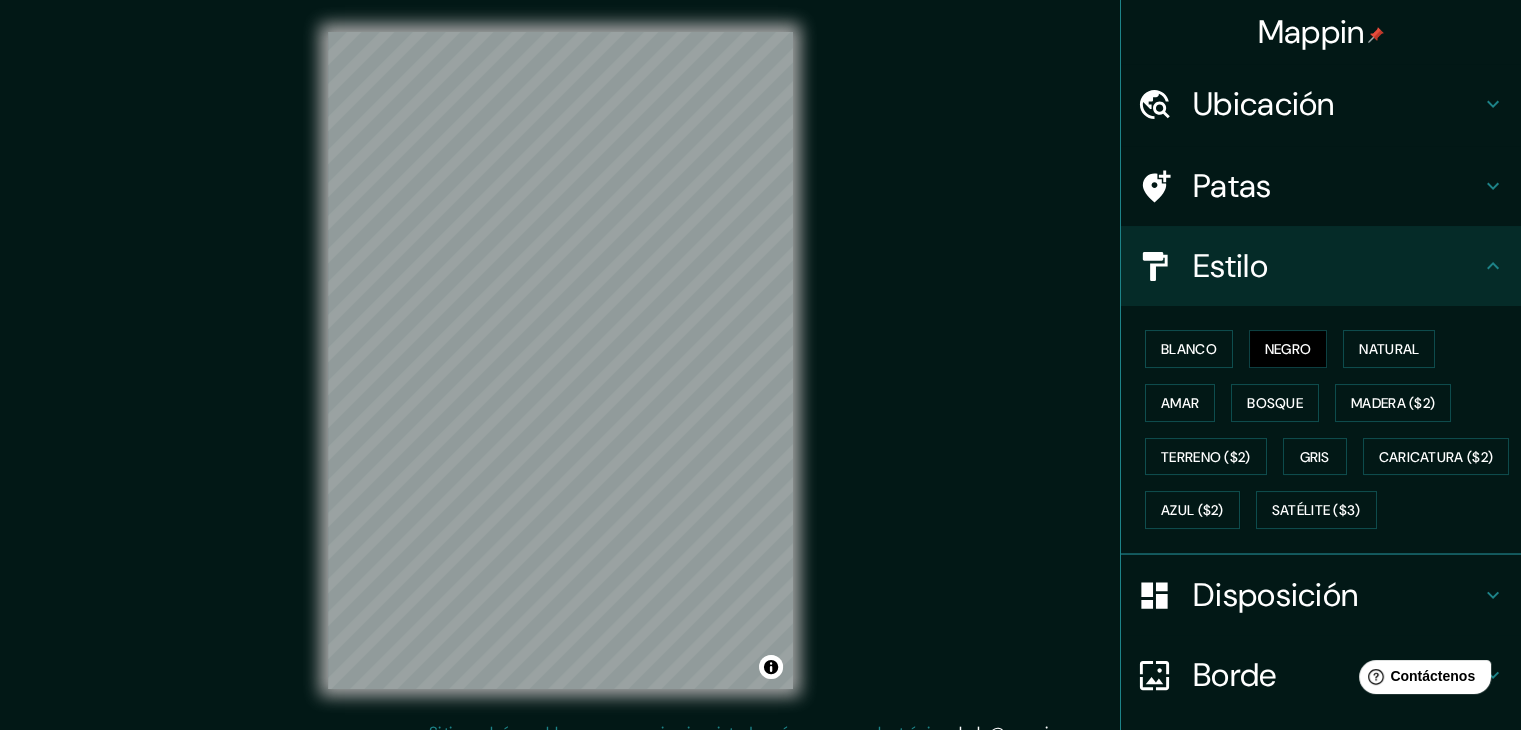 scroll, scrollTop: 100, scrollLeft: 0, axis: vertical 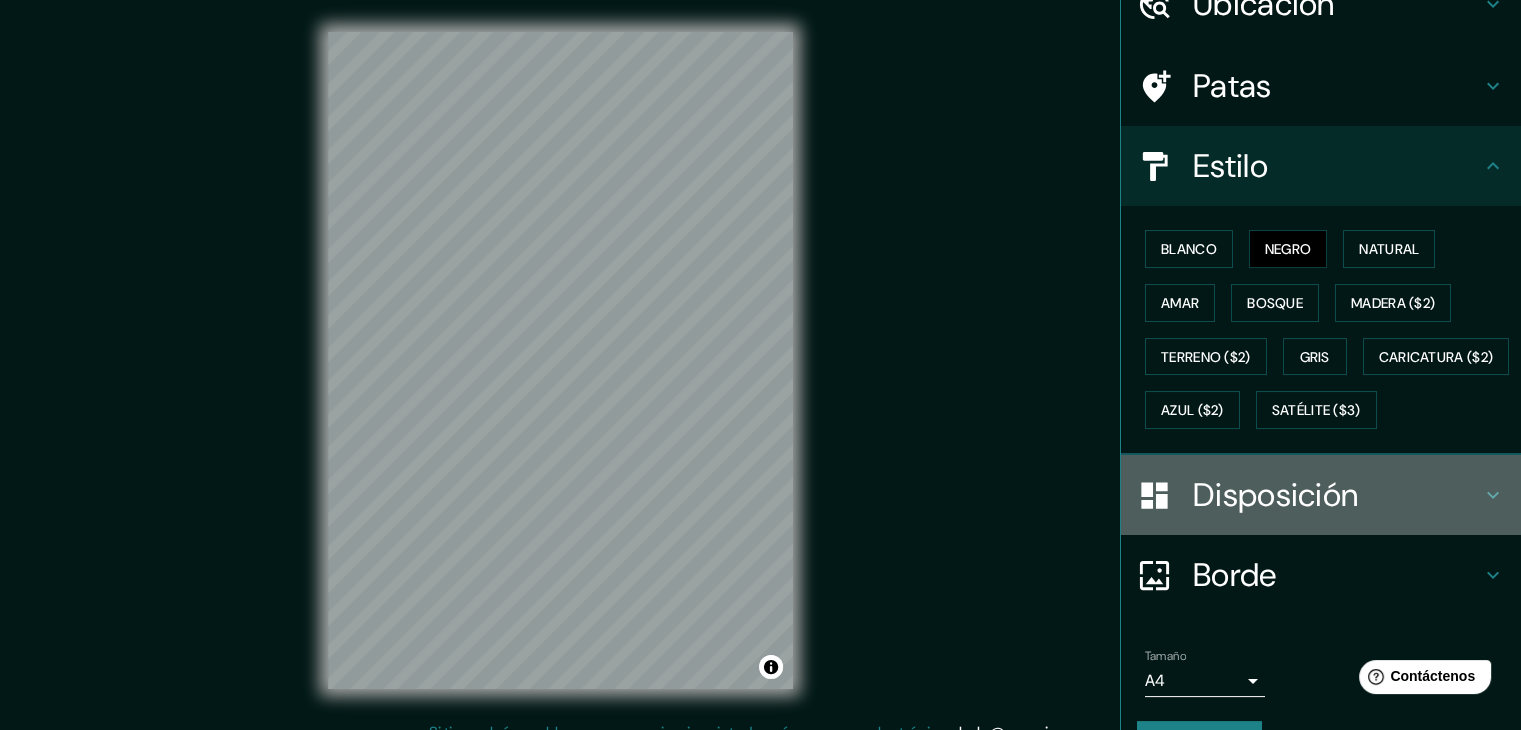 click on "Disposición" at bounding box center (1275, 495) 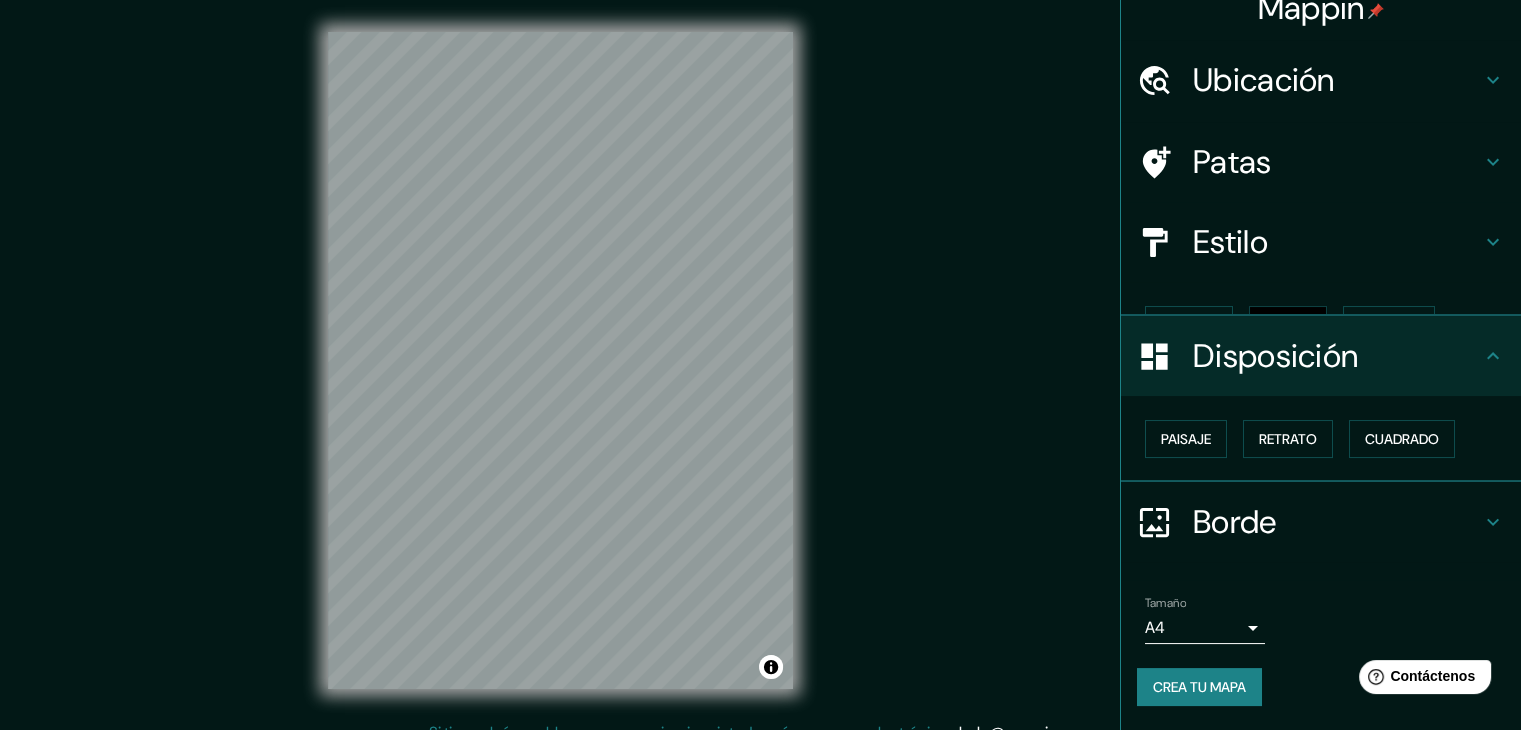 scroll, scrollTop: 0, scrollLeft: 0, axis: both 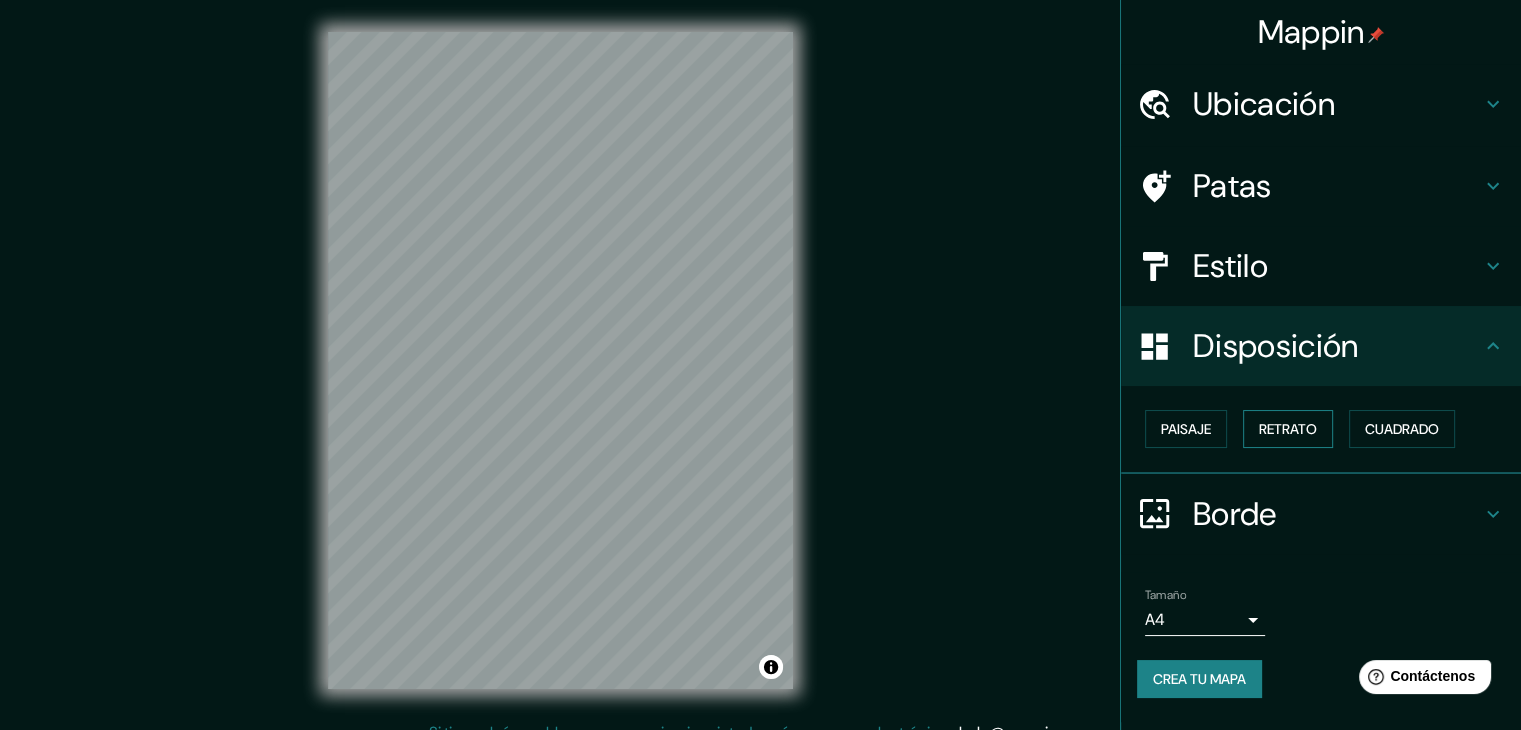 click on "Retrato" at bounding box center [1288, 429] 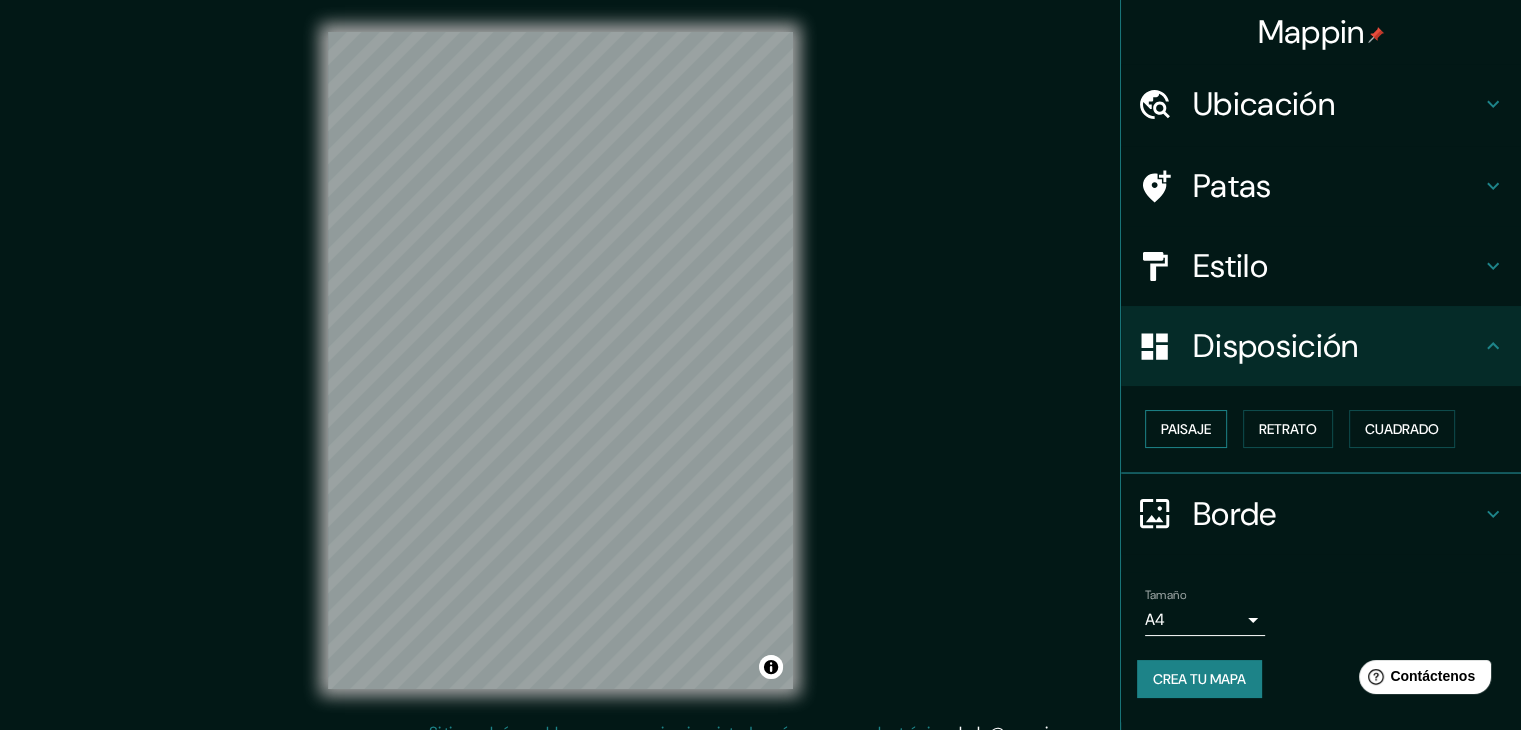 click on "Paisaje" at bounding box center [1186, 429] 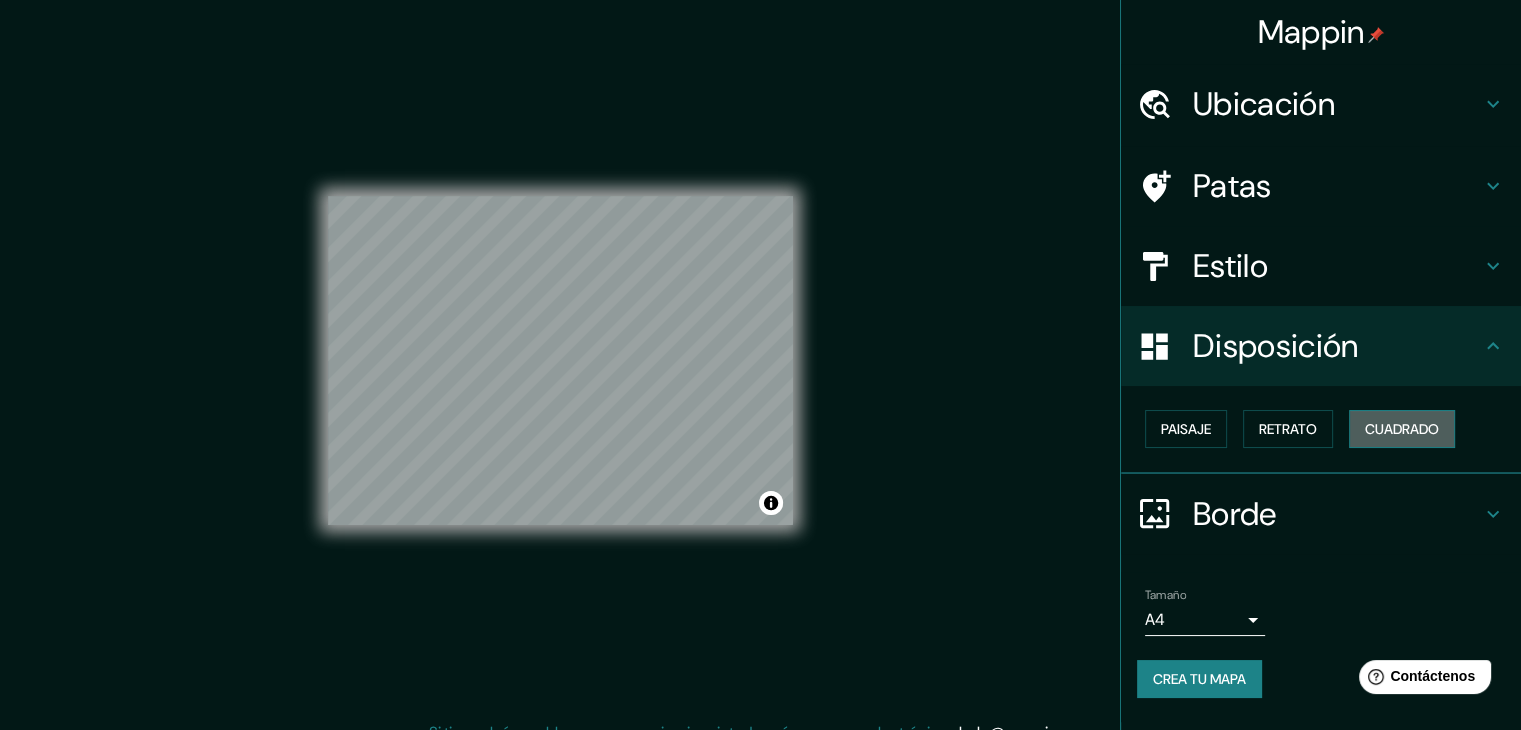 click on "Cuadrado" at bounding box center [1402, 429] 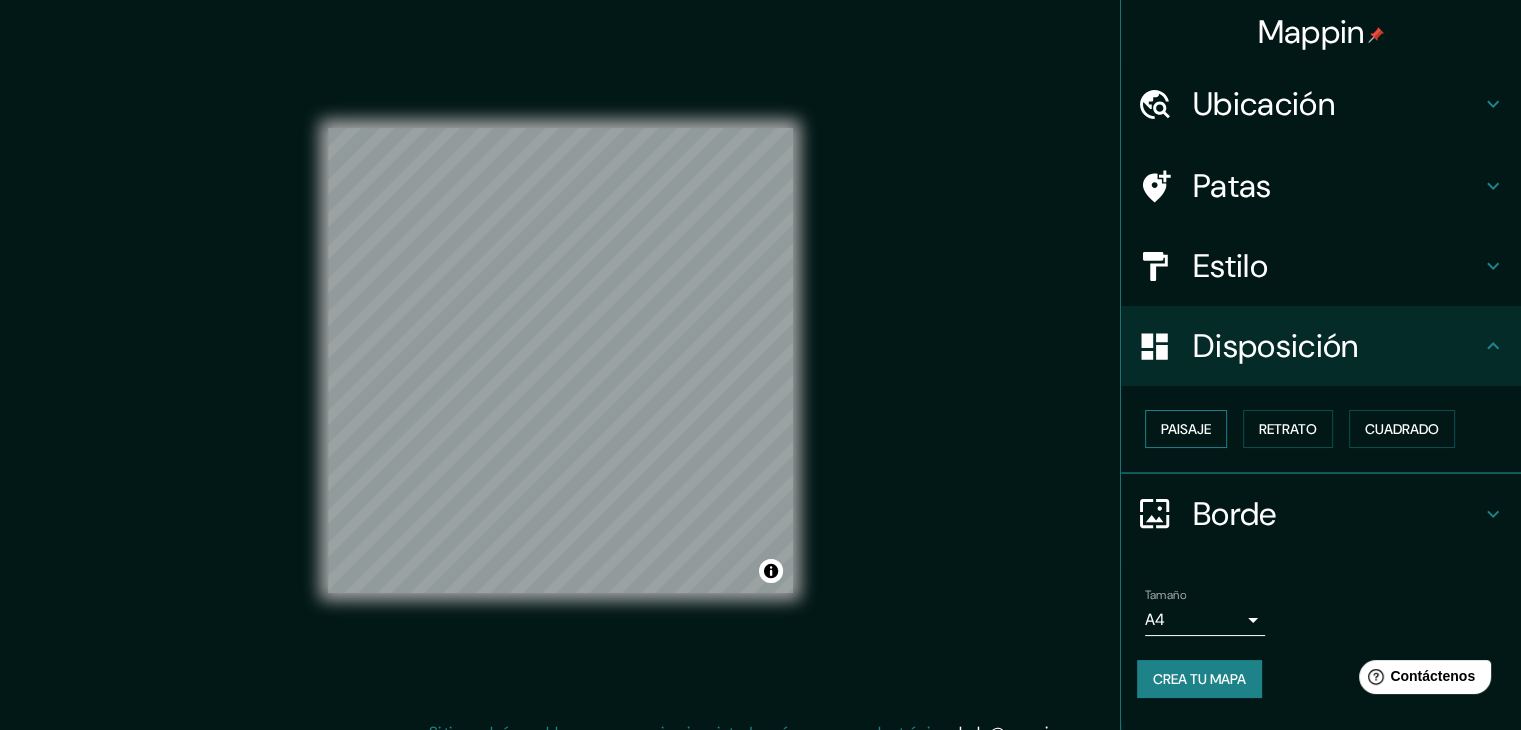 click on "Paisaje" at bounding box center (1186, 429) 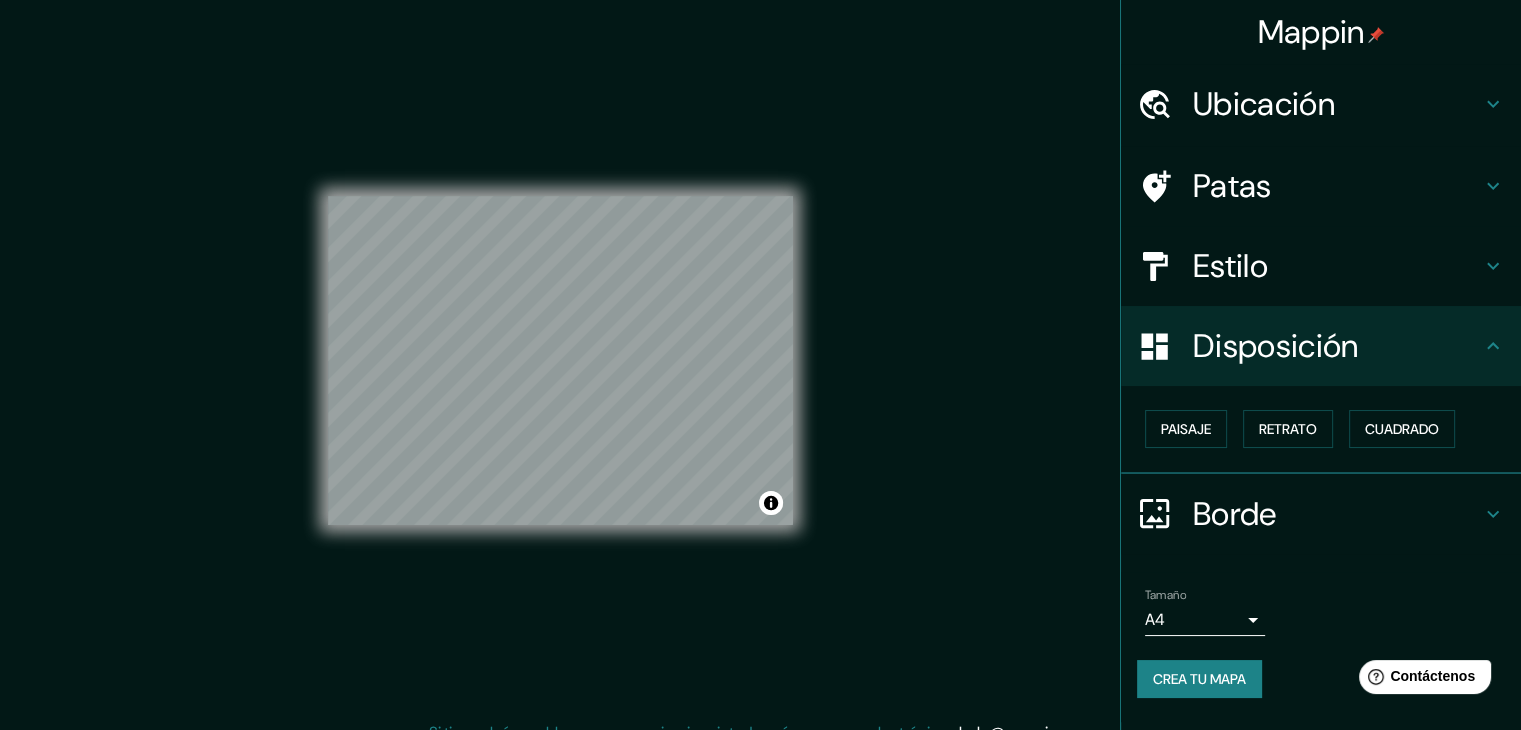 click on "Ubicación" at bounding box center (1264, 104) 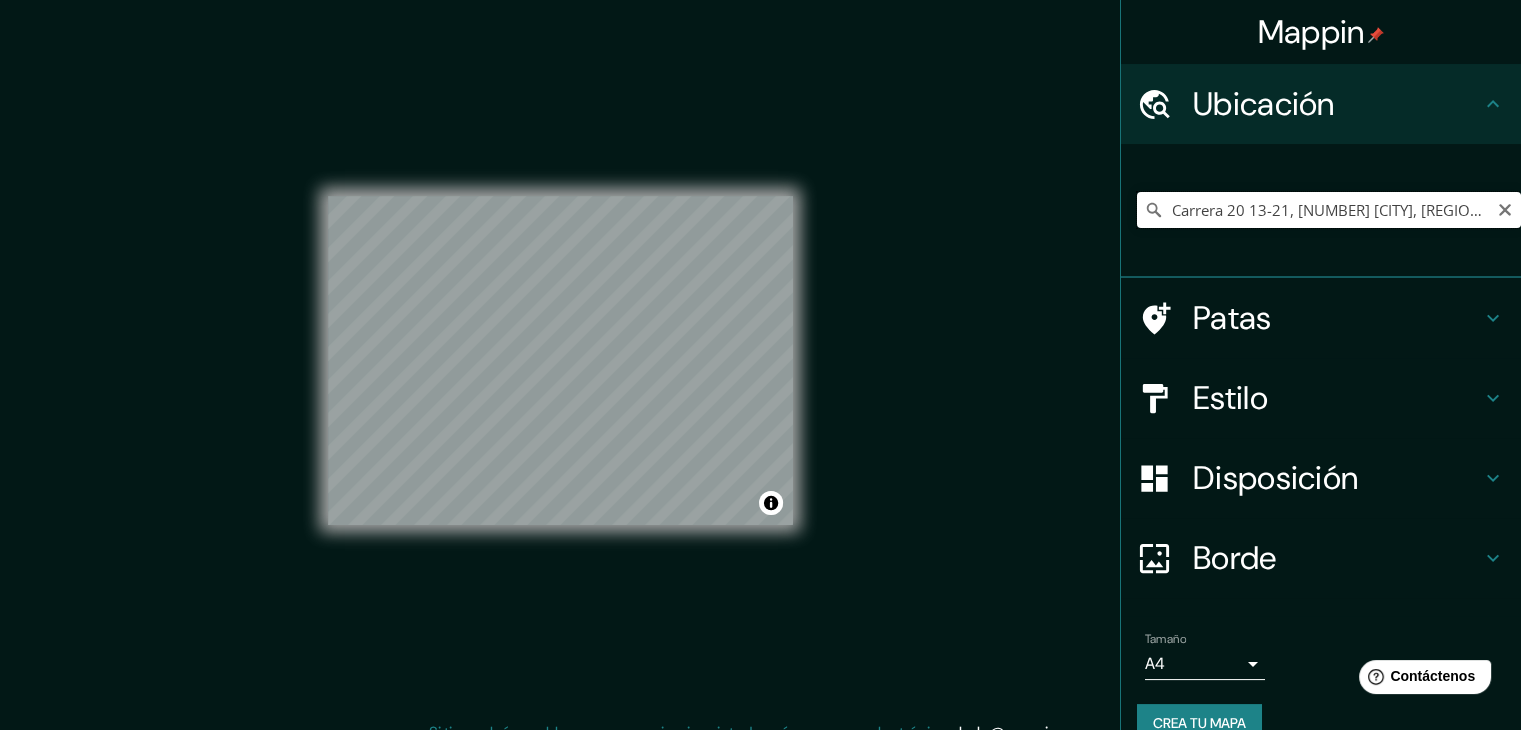 click on "Carrera 20 13-21, [NUMBER] [CITY], [REGION], [COUNTRY]" at bounding box center [1329, 210] 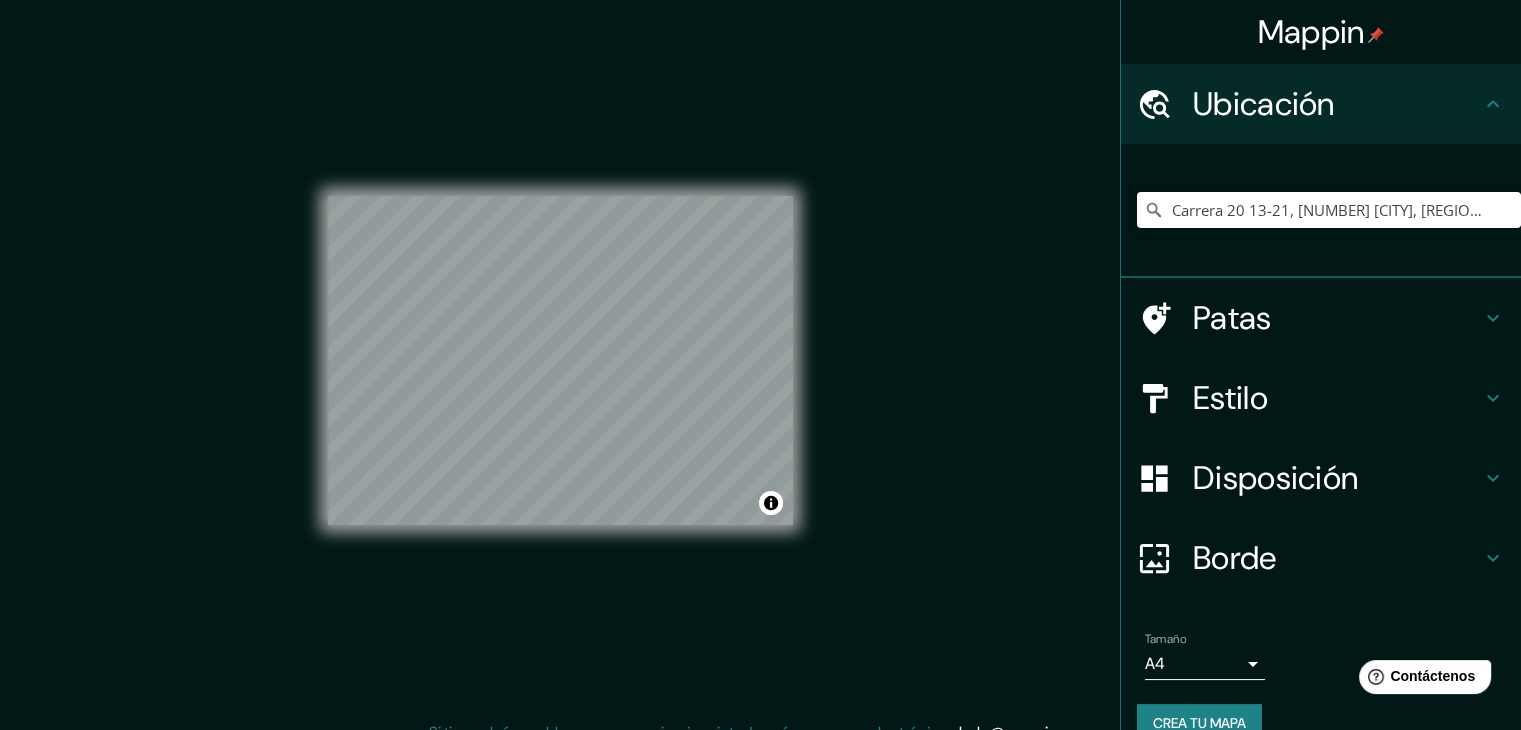 click on "Mappin Ubicación Carrera 20 13-21, [NUMBER] [CITY], [REGION], [COUNTRY] Patas Estilo Disposición Borde Elige un borde.  Consejo  : puedes opacar las capas del marco para crear efectos geniales. Ninguno Simple Transparente Elegante Tamaño A4 single Crea tu mapa © Mapbox   © OpenStreetMap   Improve this map Si tiene algún problema, sugerencia o inquietud, envíe un correo electrónico a  help@example.com  .   . ." at bounding box center [760, 376] 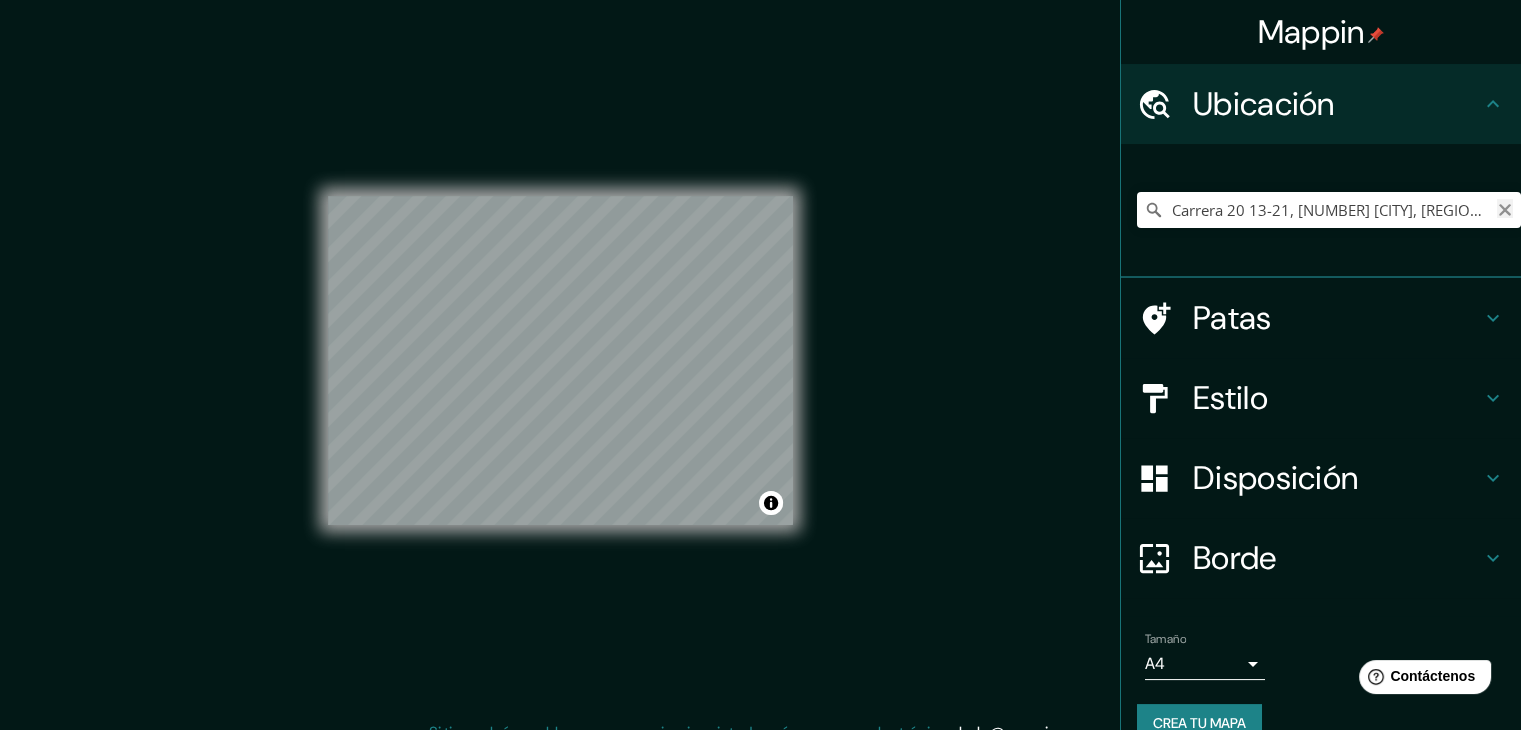 click 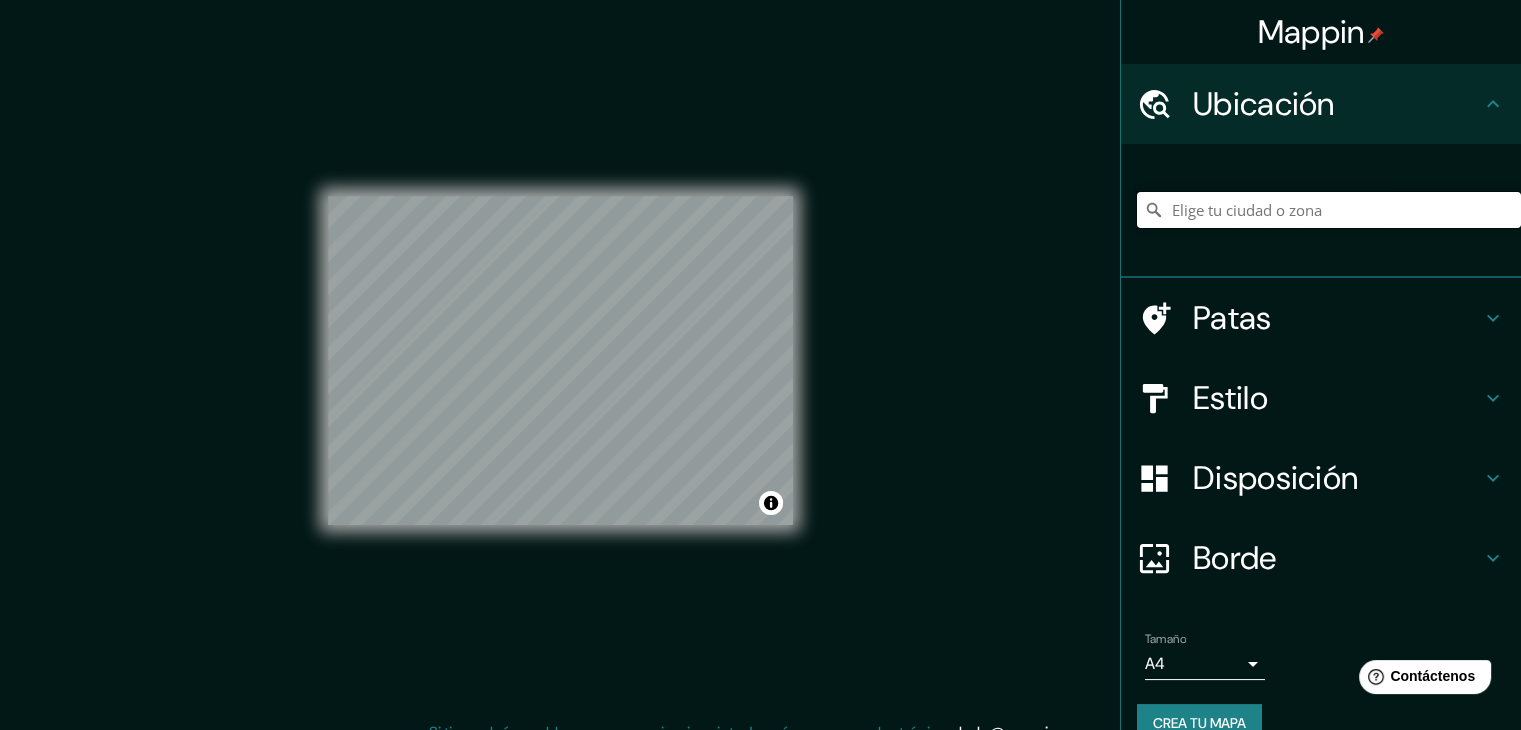 paste on "Carrera 20 #13-21" 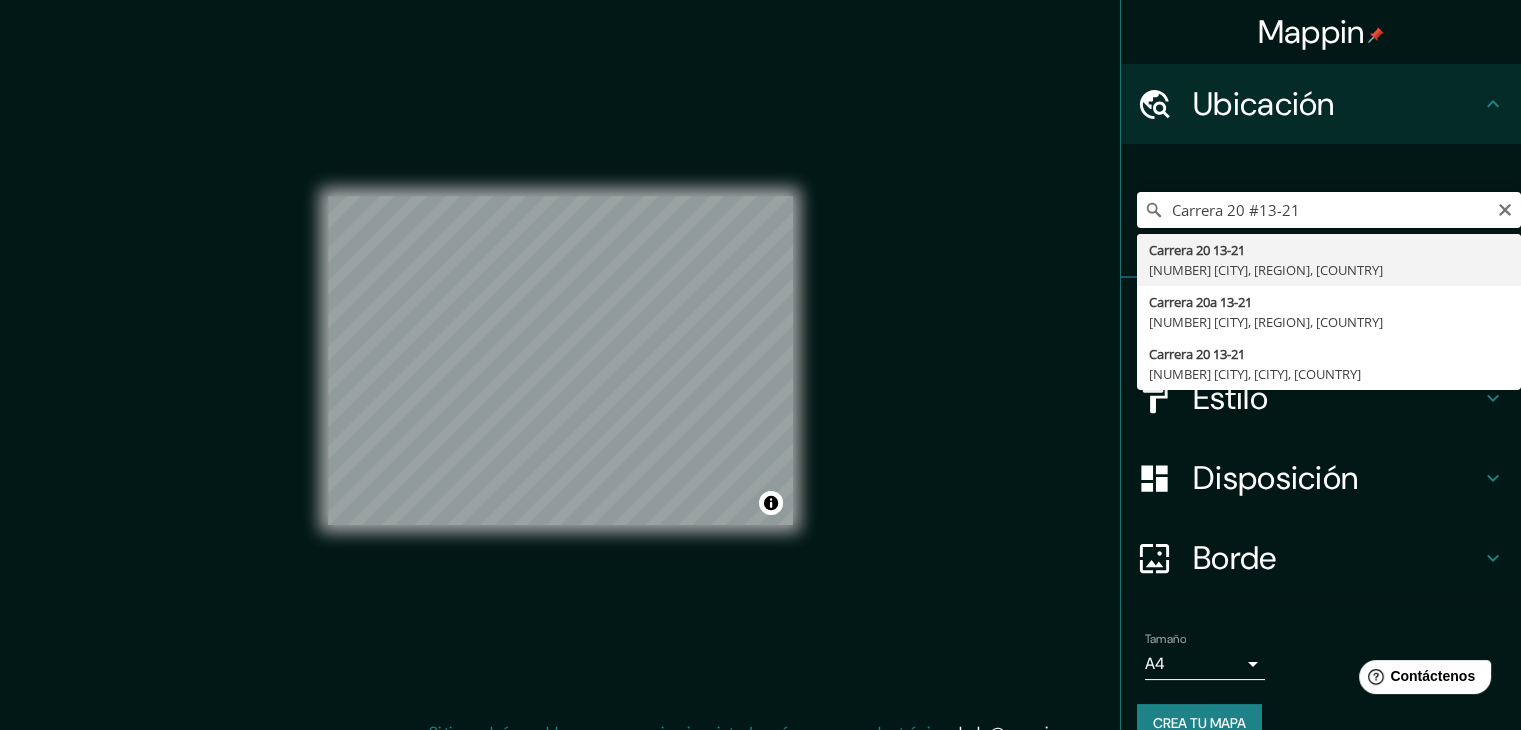 type on "Carrera 20 13-21, [NUMBER] [CITY], [REGION], [COUNTRY]" 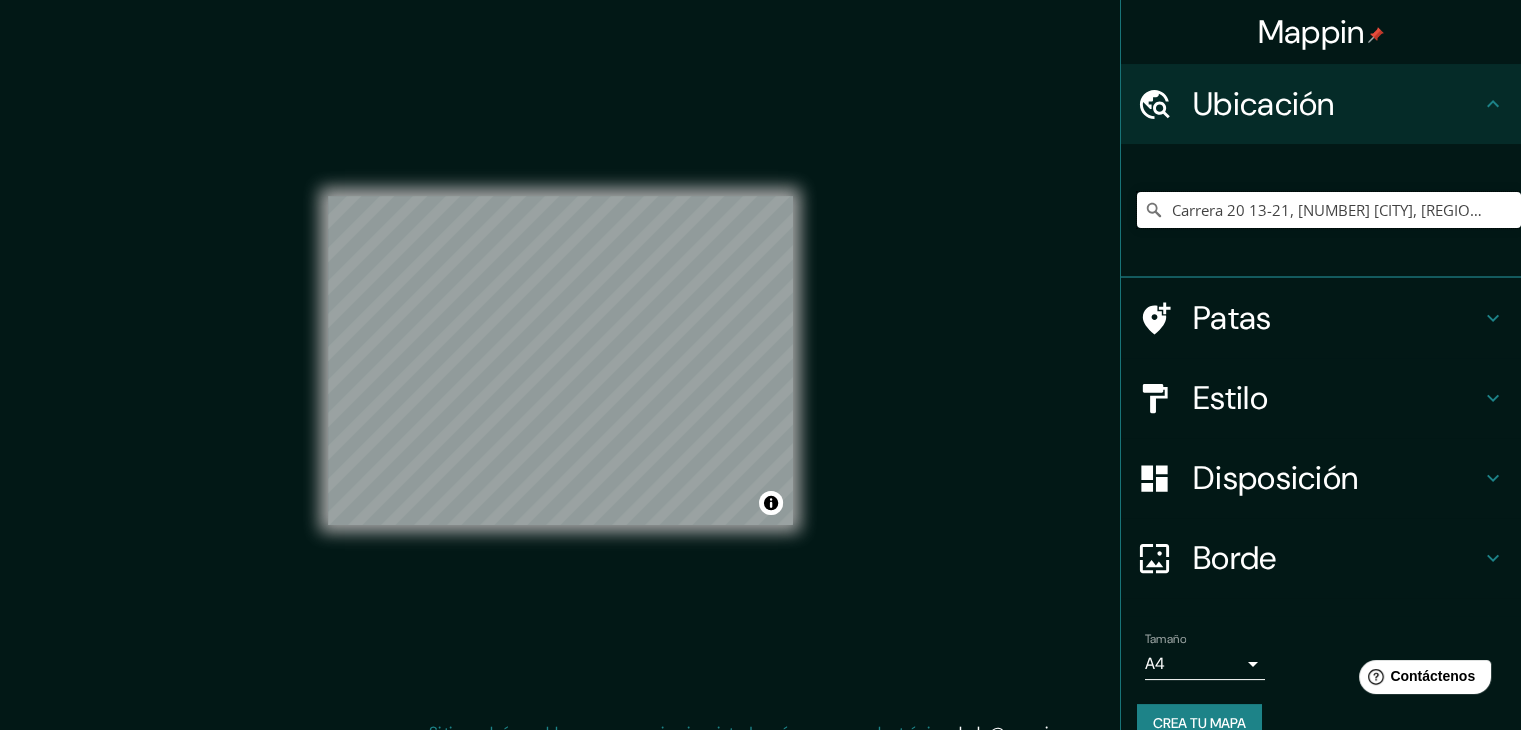 scroll, scrollTop: 0, scrollLeft: 0, axis: both 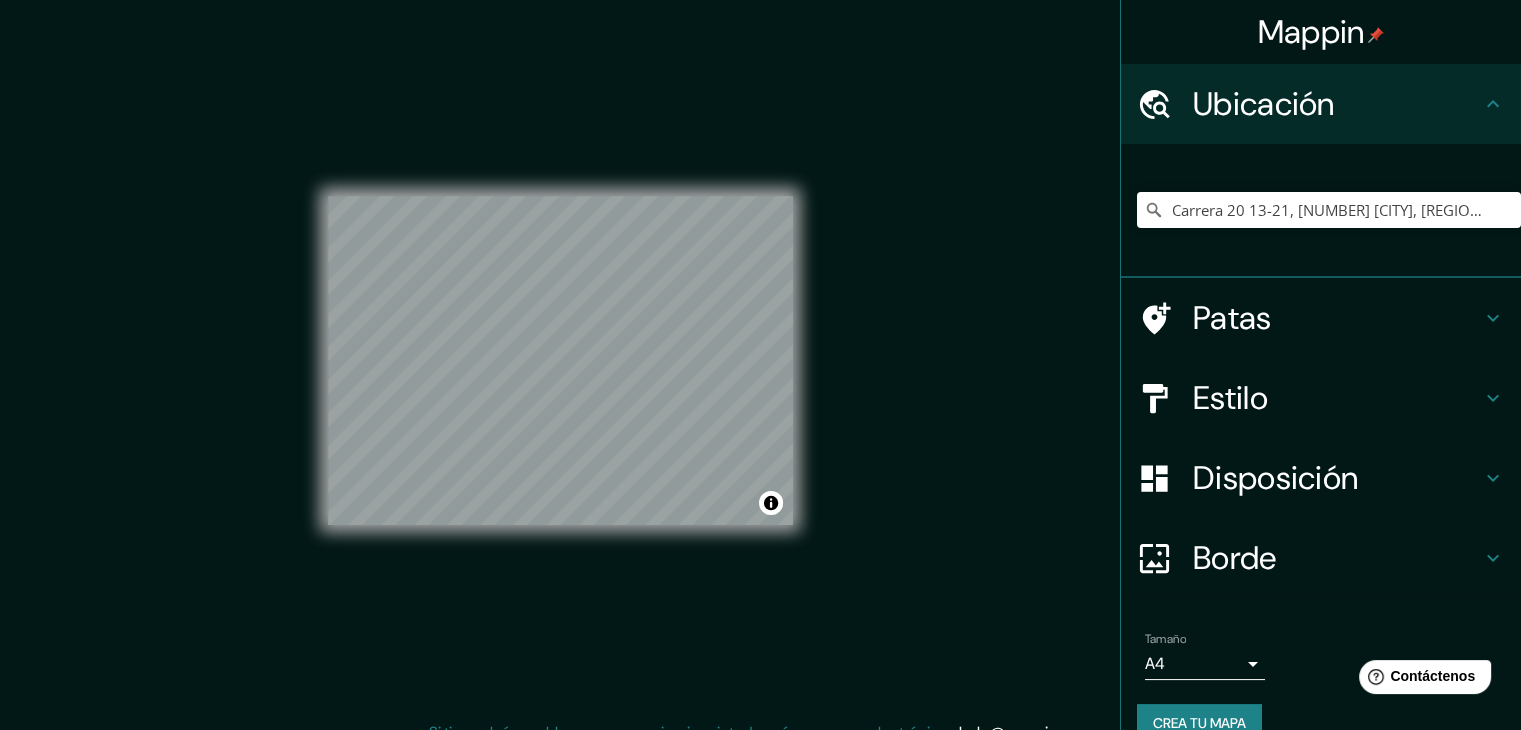 click on "Borde" at bounding box center [1235, 558] 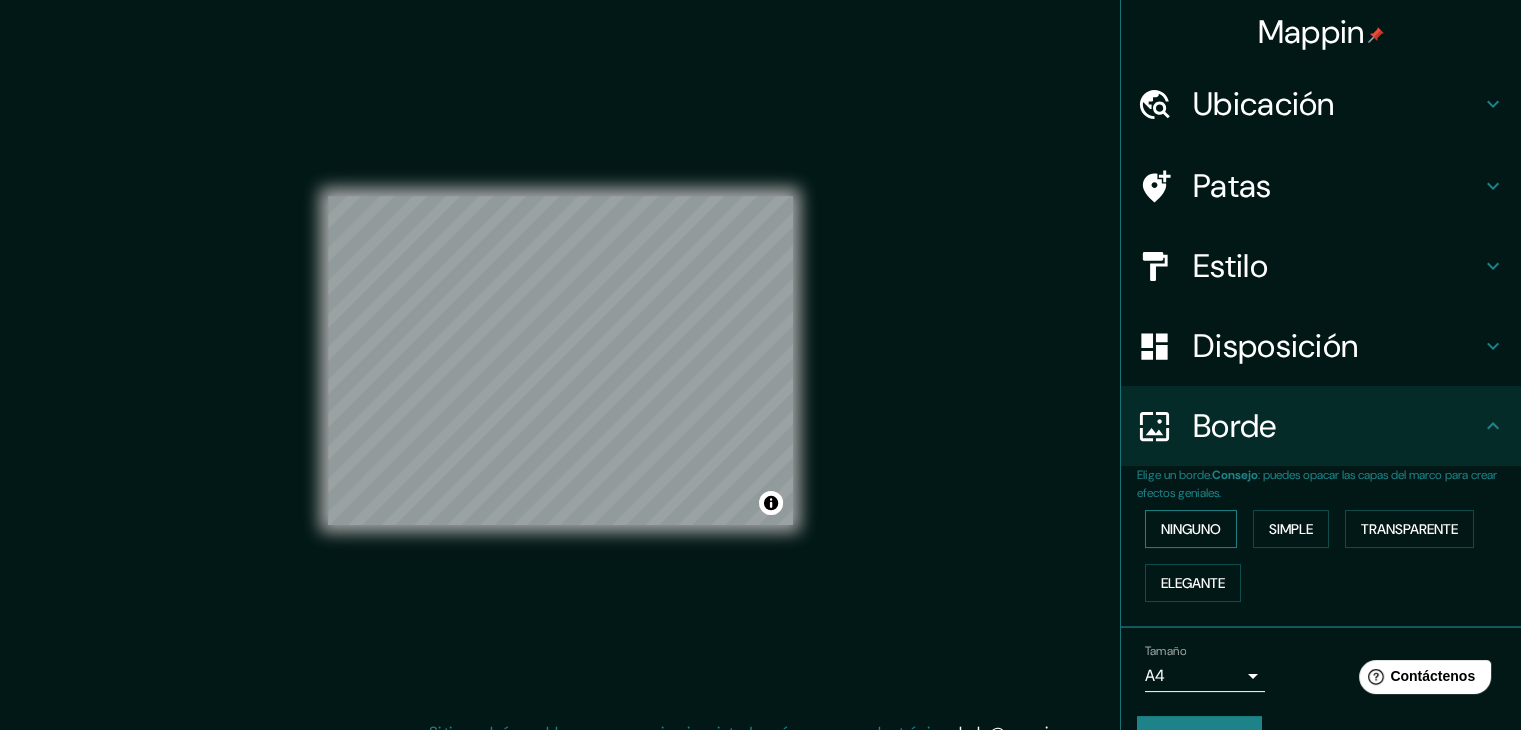 click on "Ninguno" at bounding box center [1191, 529] 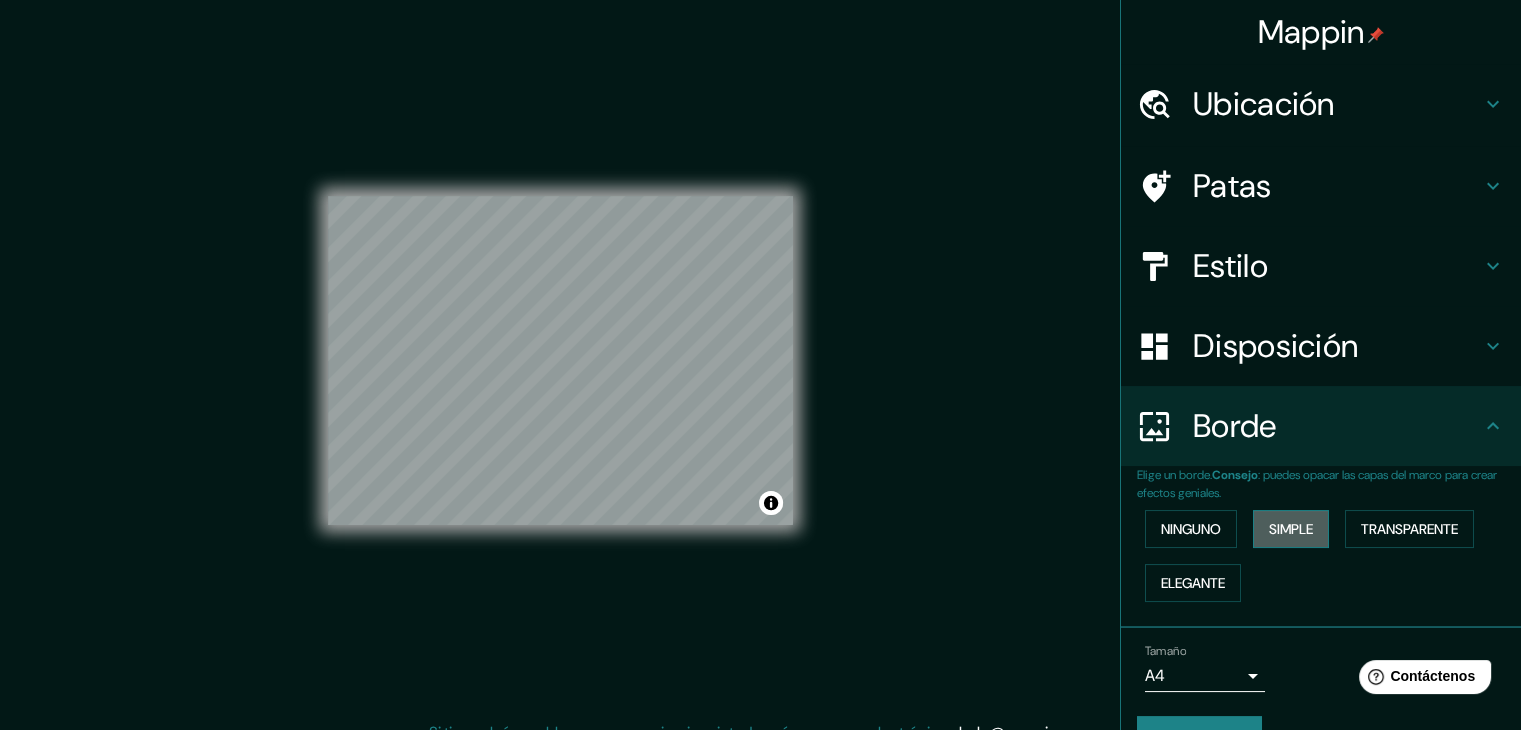 click on "Simple" at bounding box center (1291, 529) 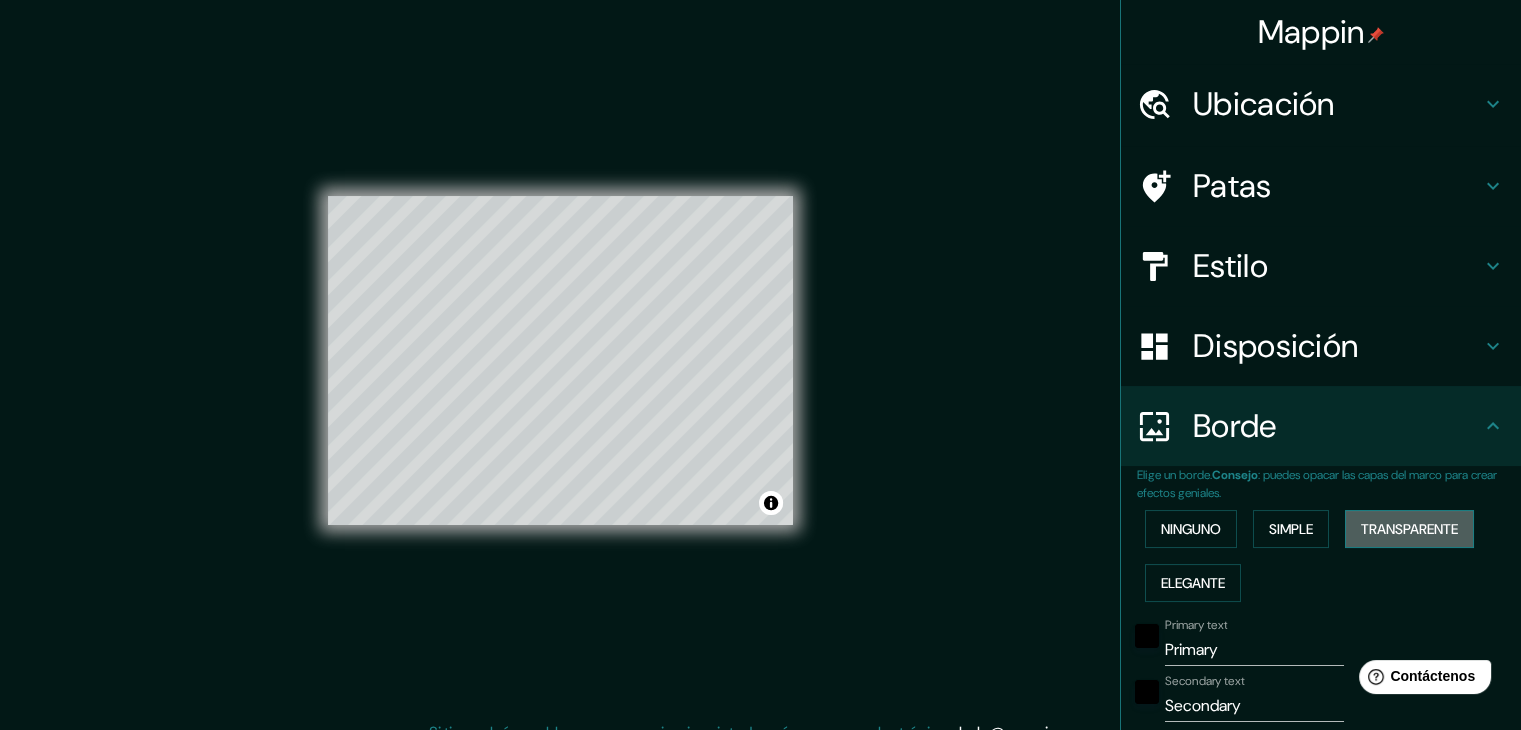 click on "Transparente" at bounding box center (1409, 529) 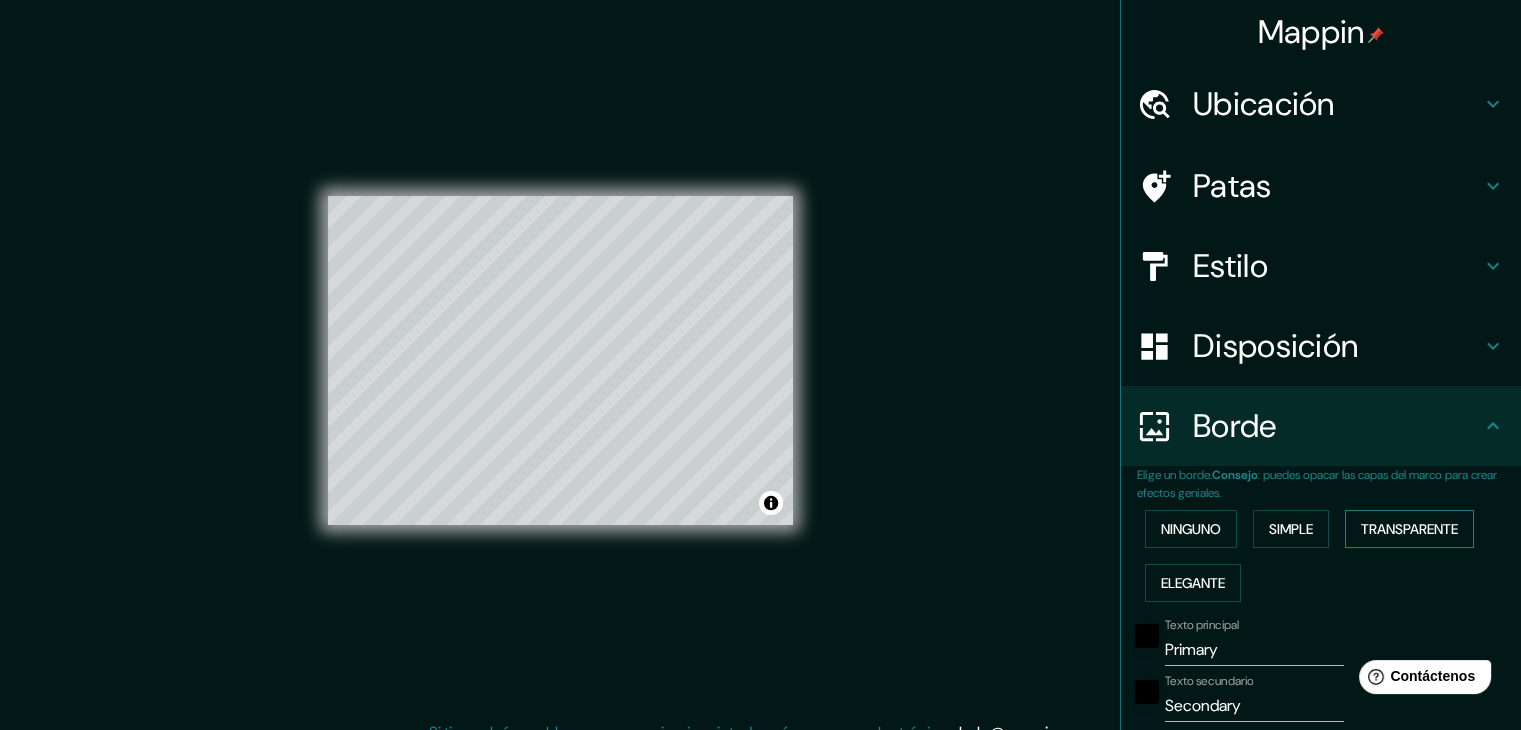 click on "Transparente" at bounding box center (1409, 529) 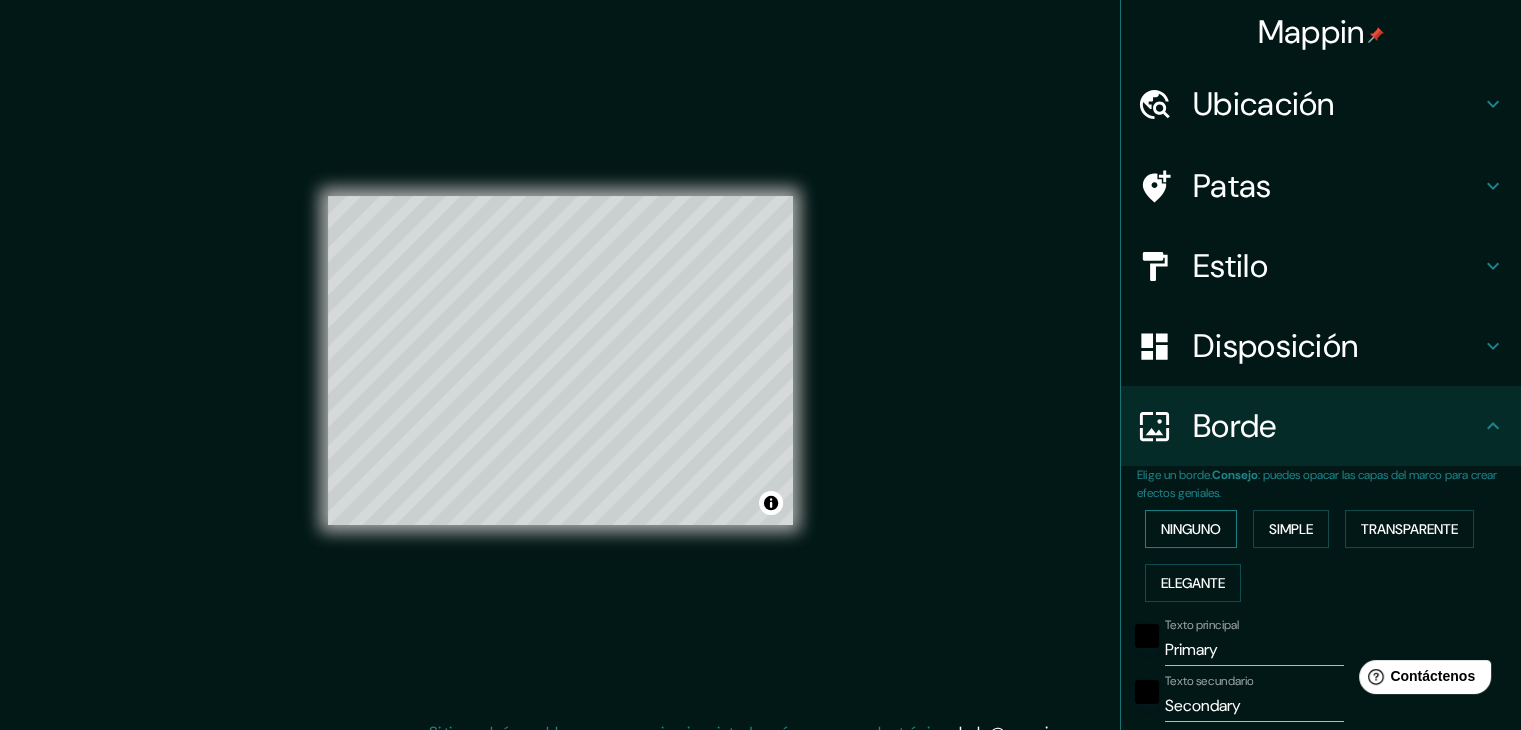 click on "Ninguno" at bounding box center [1191, 529] 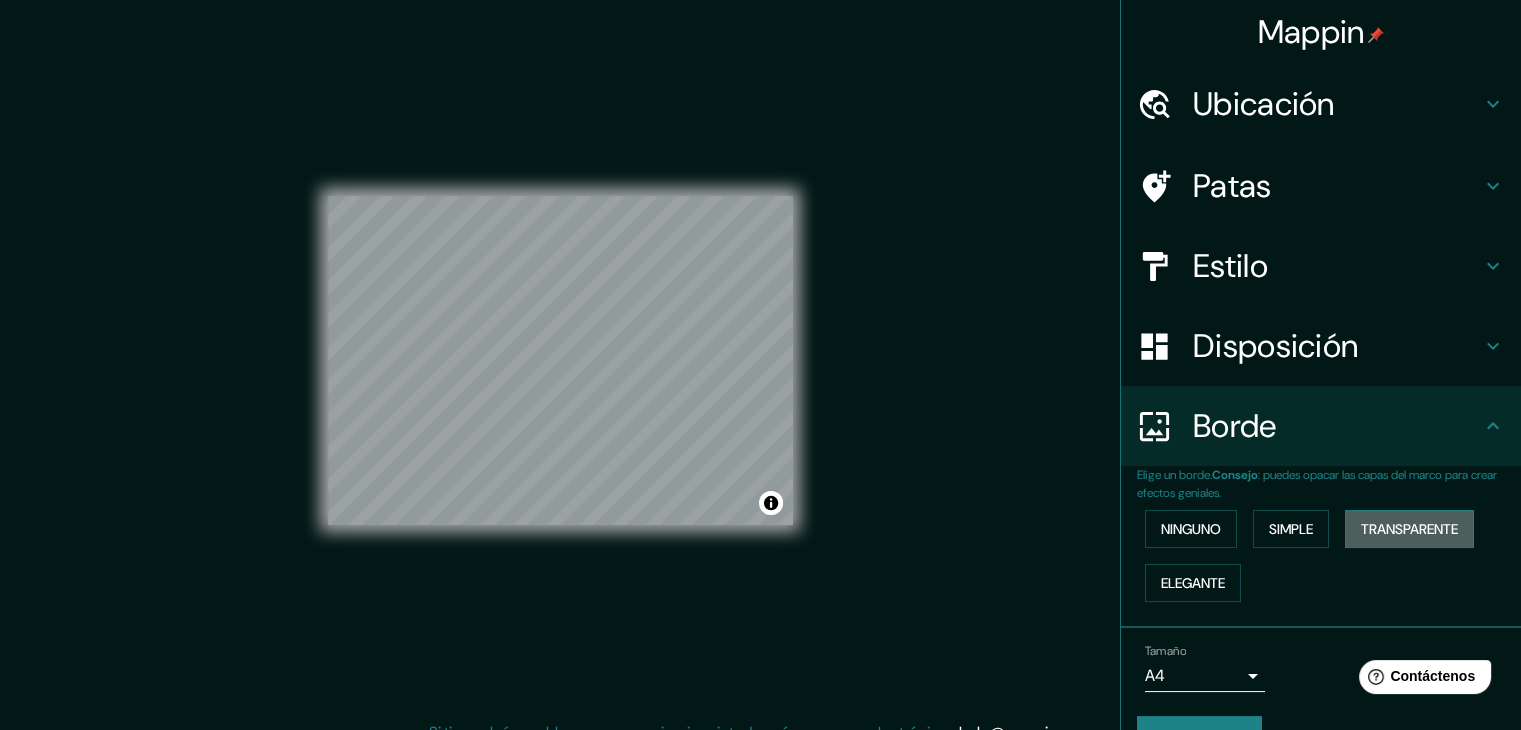 click on "Transparente" at bounding box center (1409, 529) 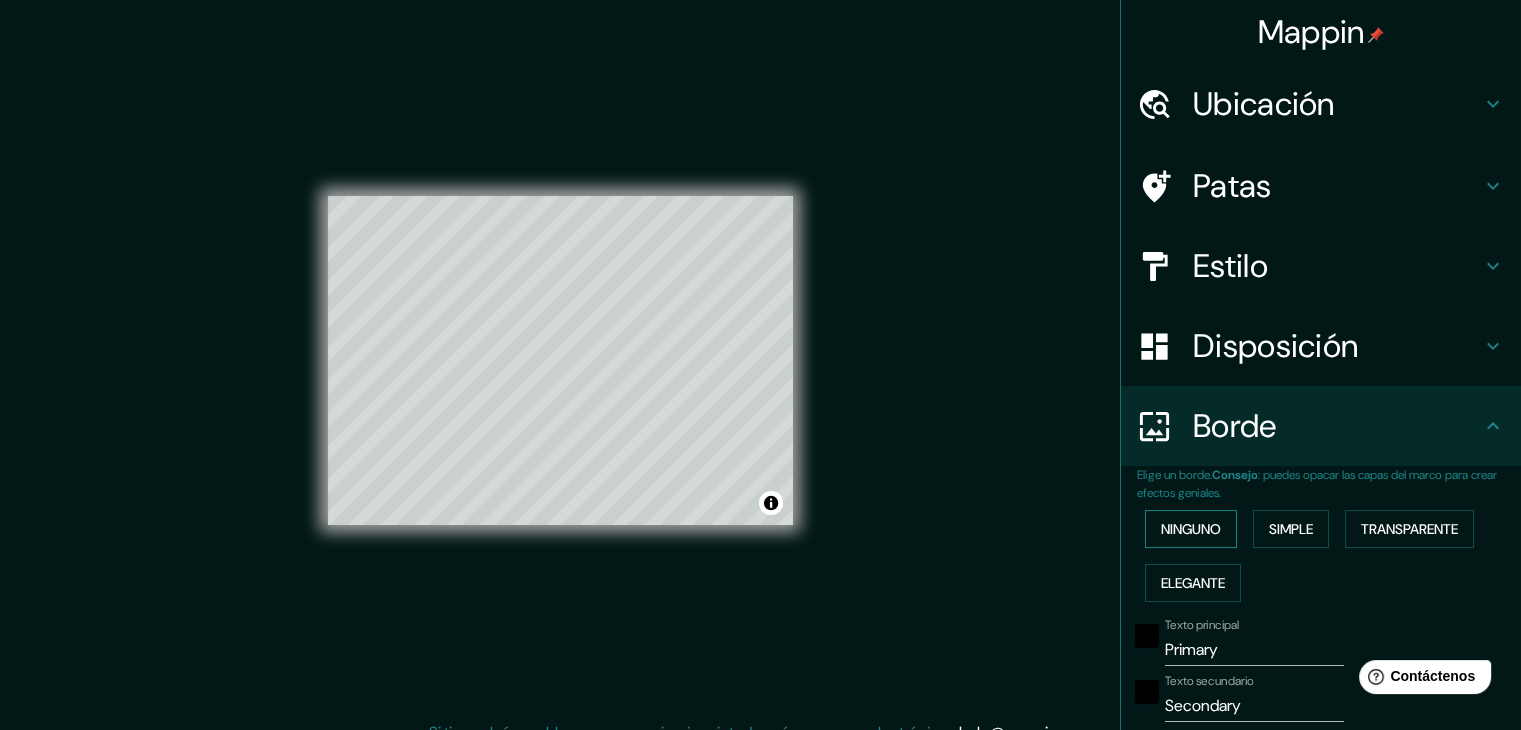 click on "Ninguno" at bounding box center [1191, 529] 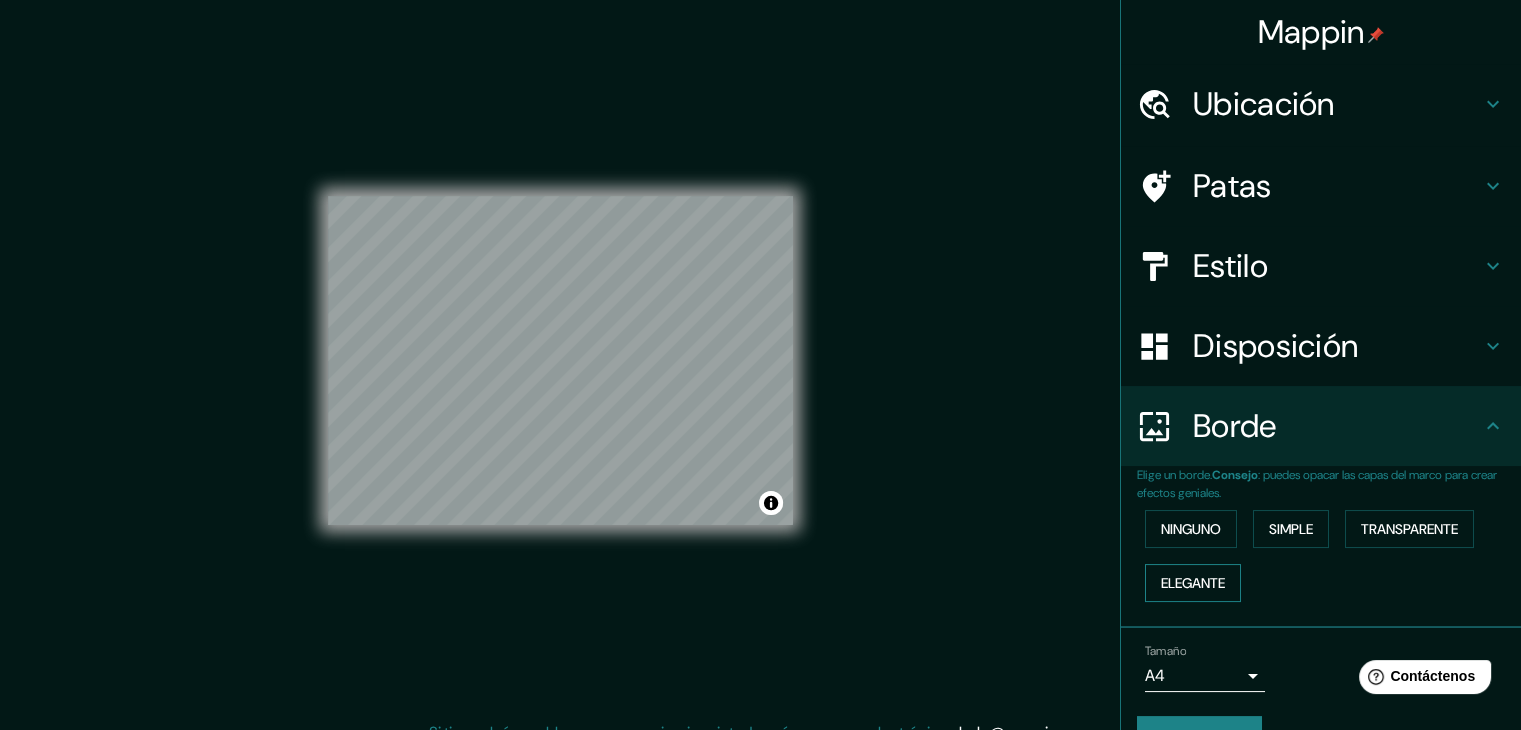 click on "Elegante" at bounding box center (1193, 583) 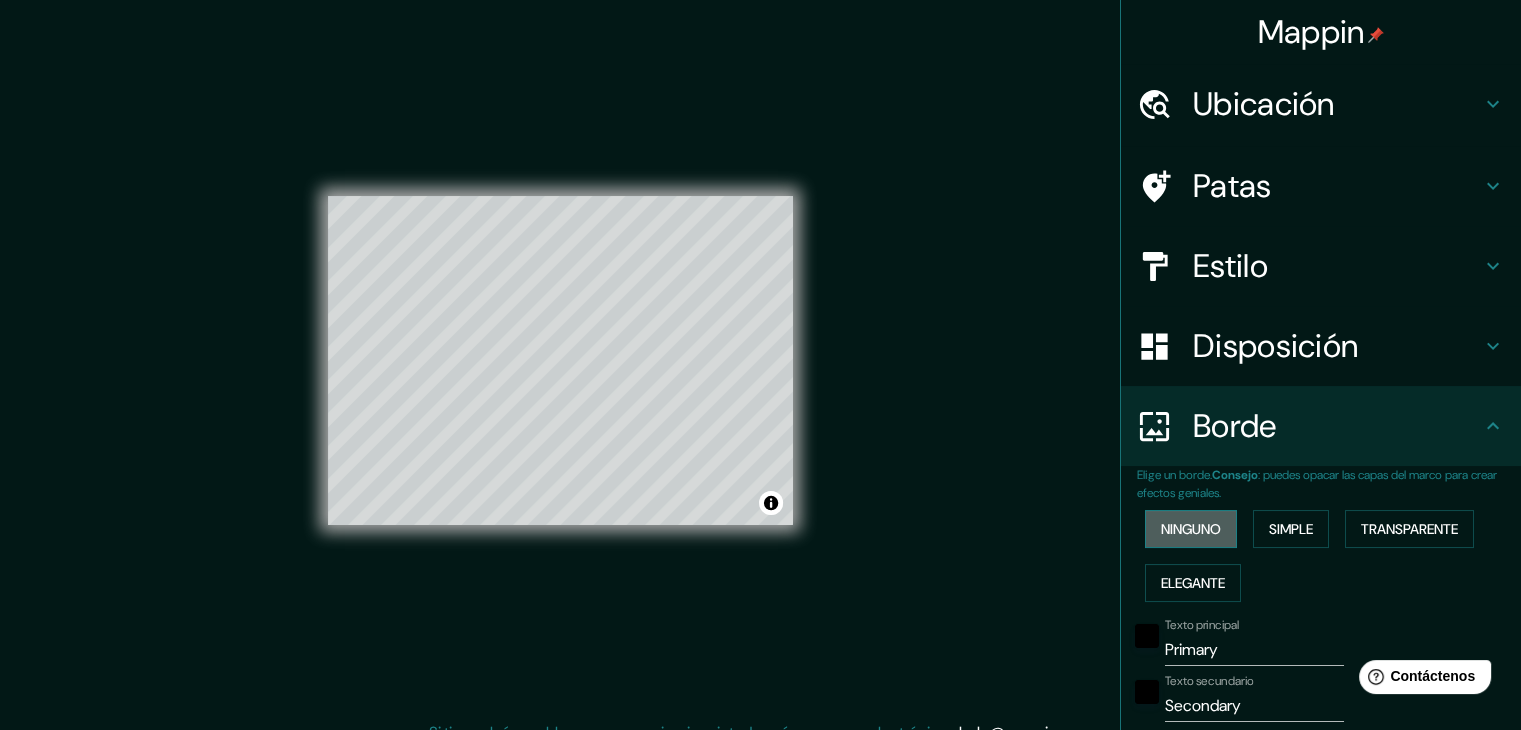 click on "Ninguno" at bounding box center (1191, 529) 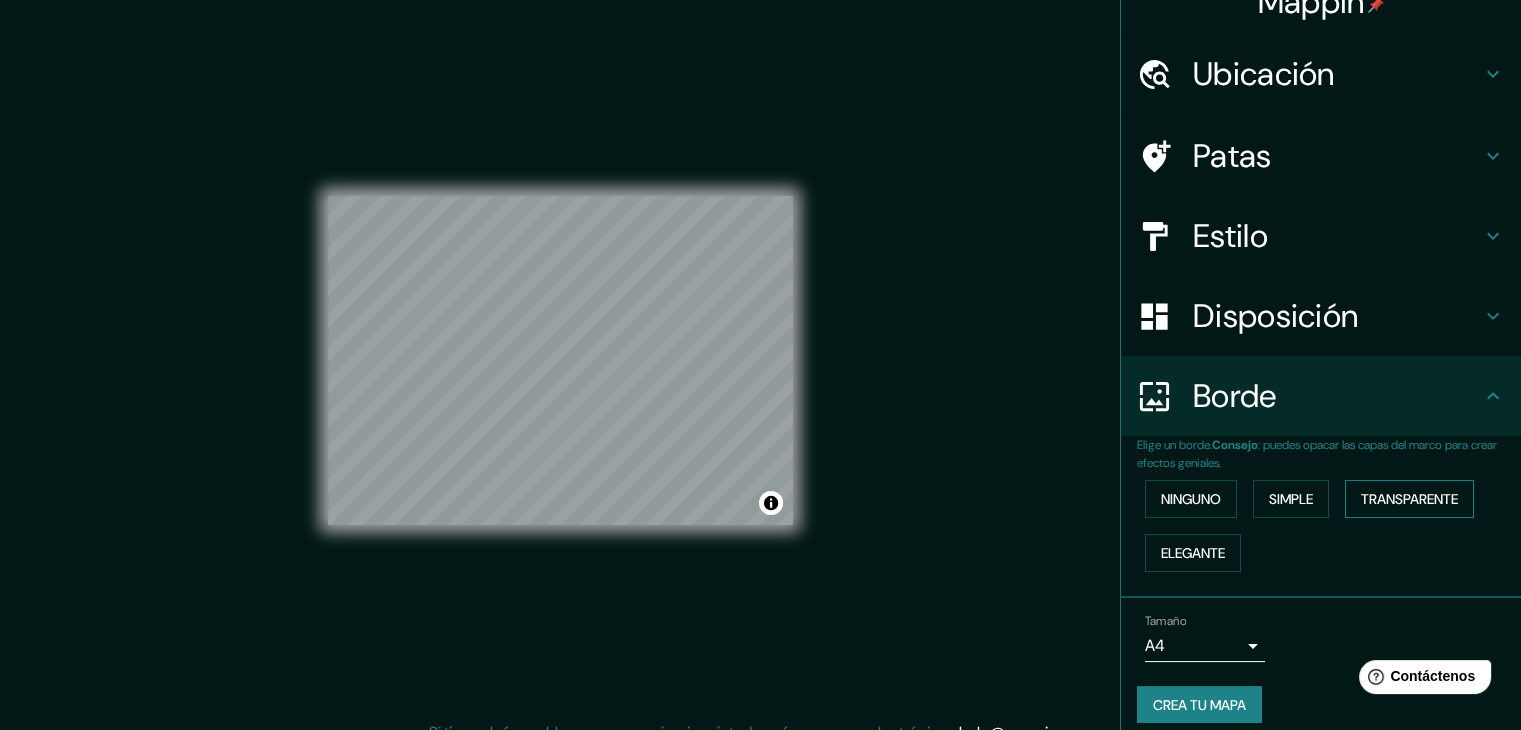 scroll, scrollTop: 45, scrollLeft: 0, axis: vertical 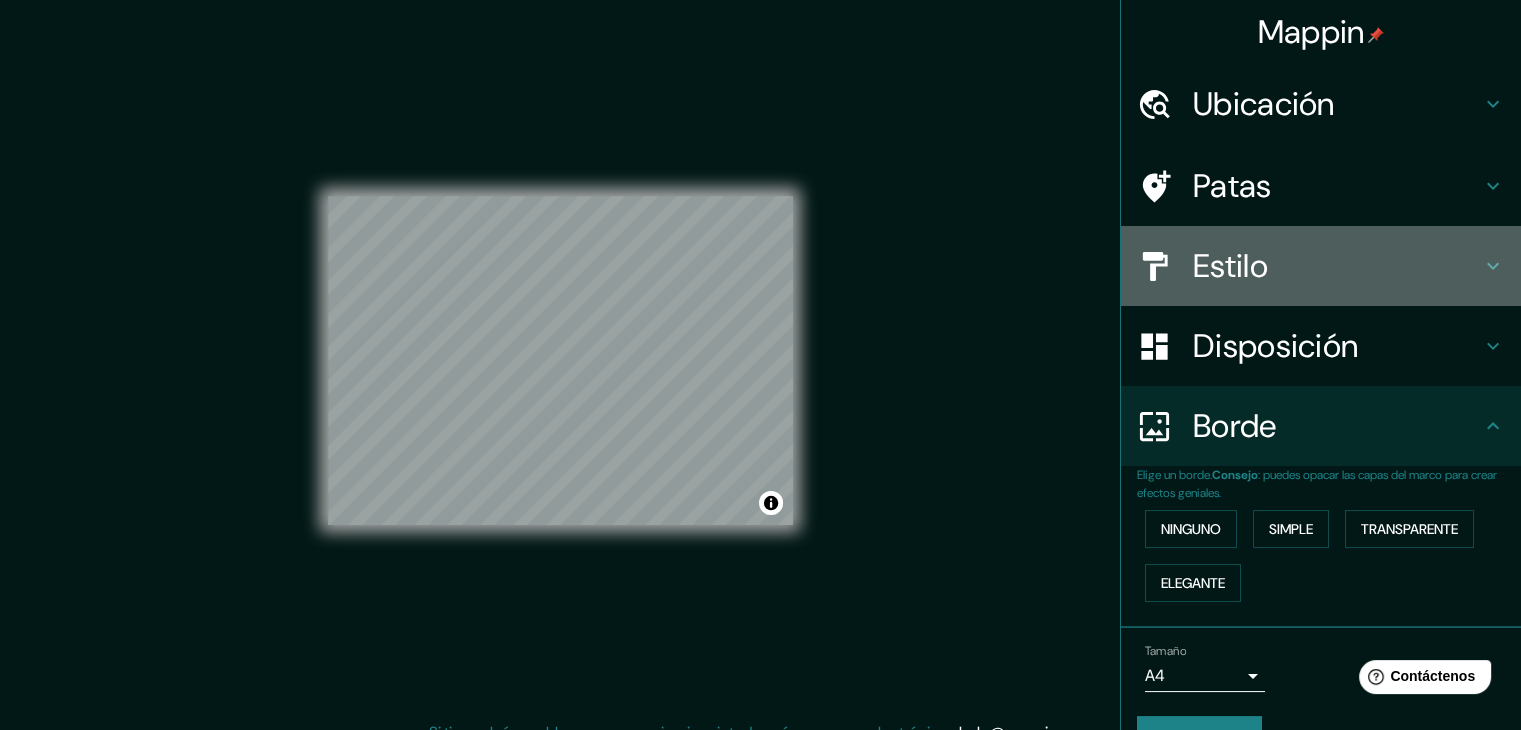 click on "Estilo" at bounding box center (1230, 266) 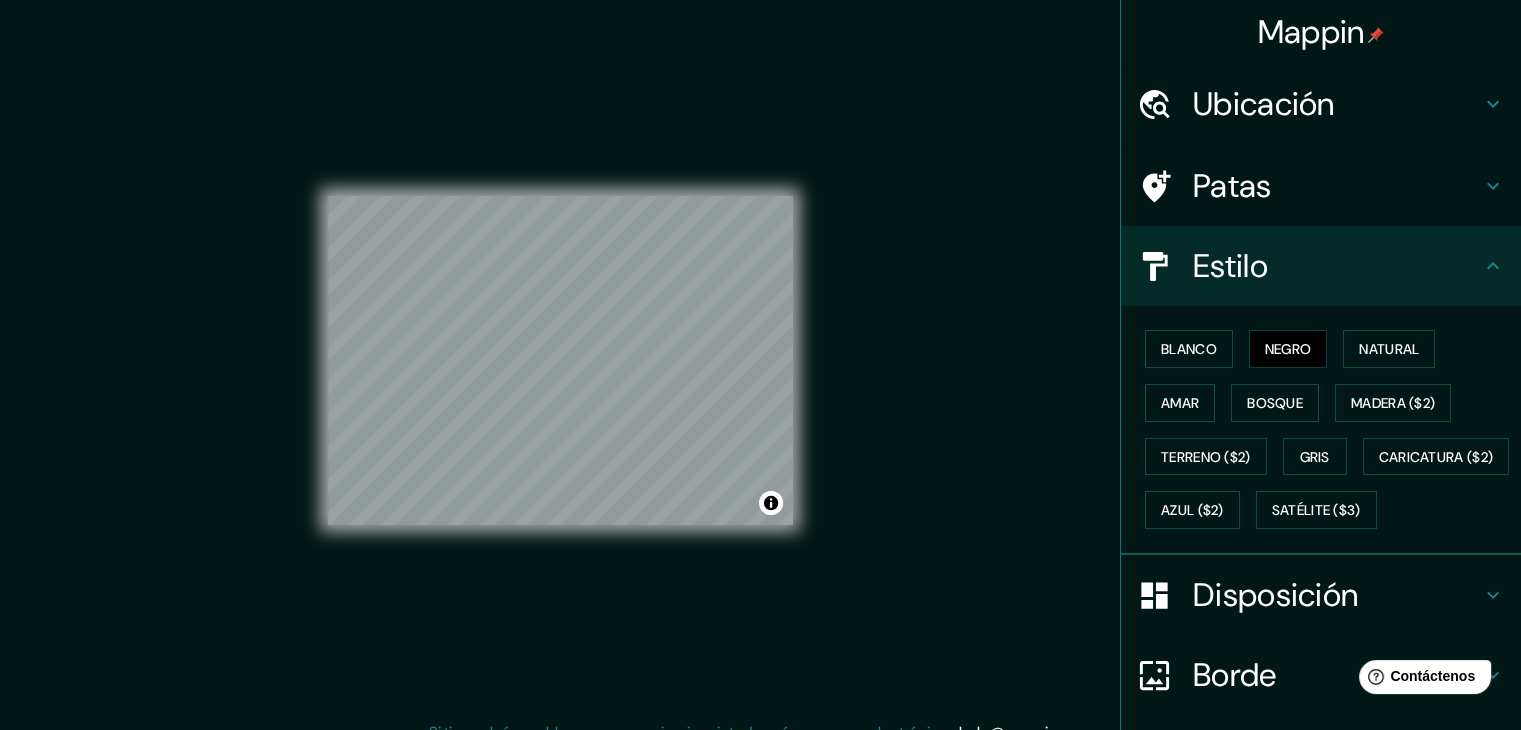 click on "Disposición" at bounding box center (1275, 595) 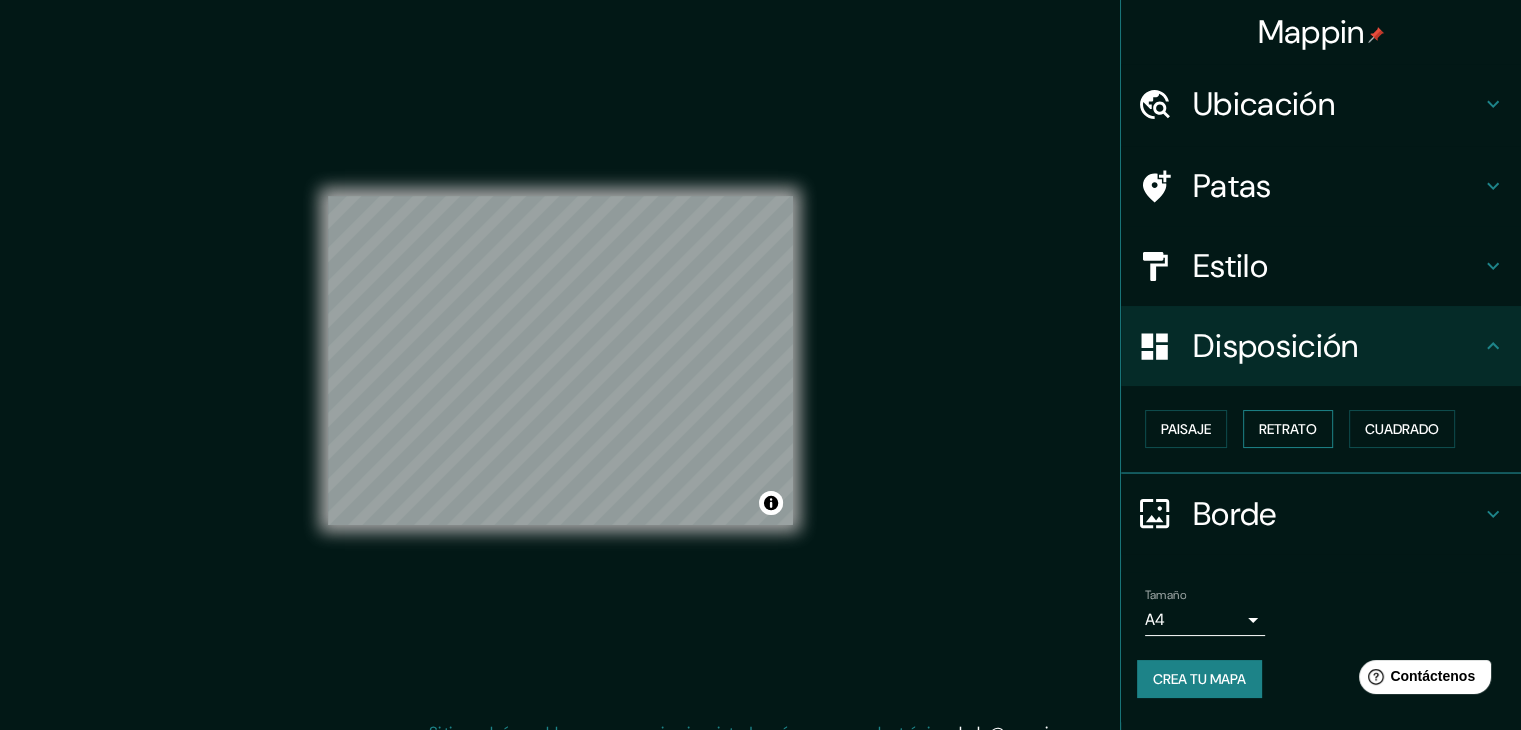 click on "Retrato" at bounding box center (1288, 429) 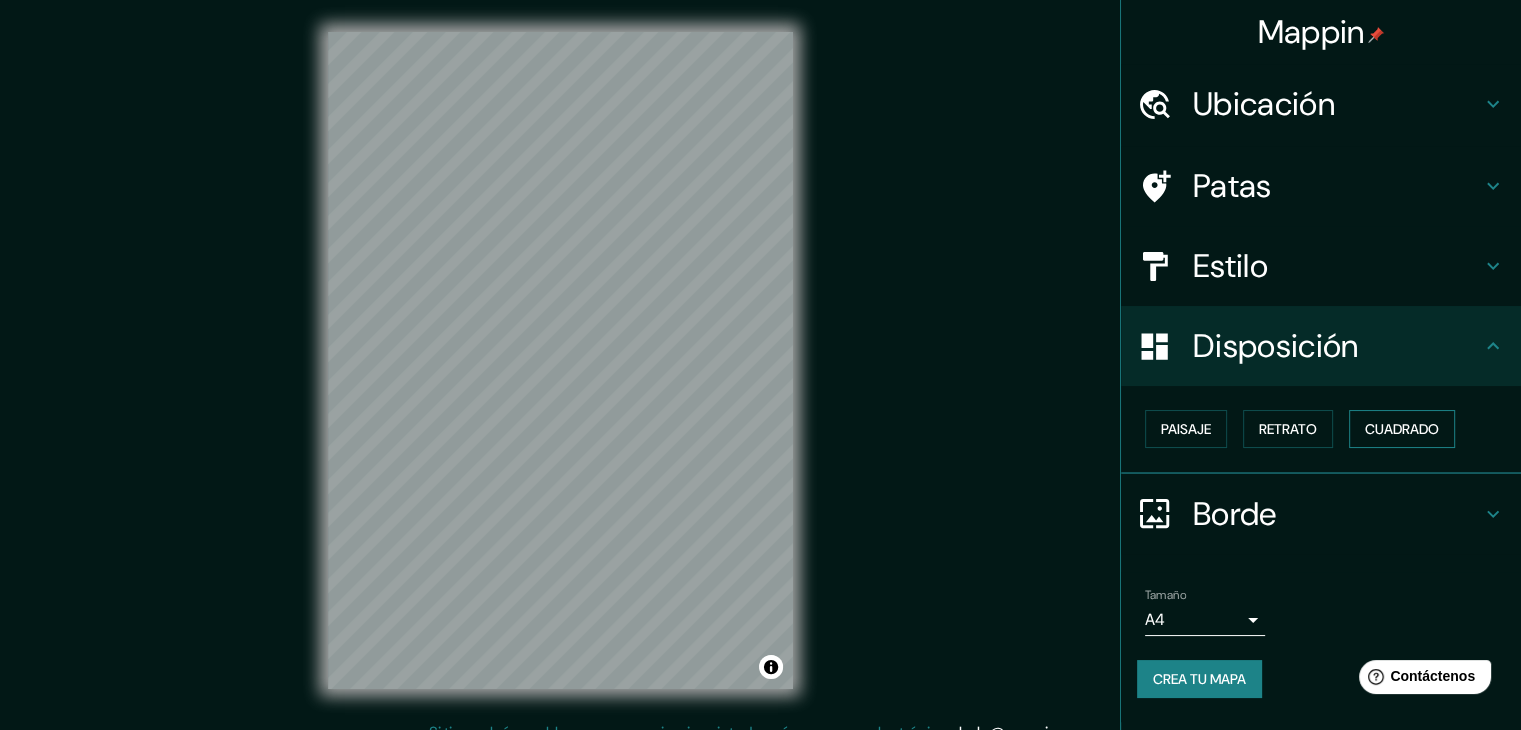 click on "Cuadrado" at bounding box center (1402, 429) 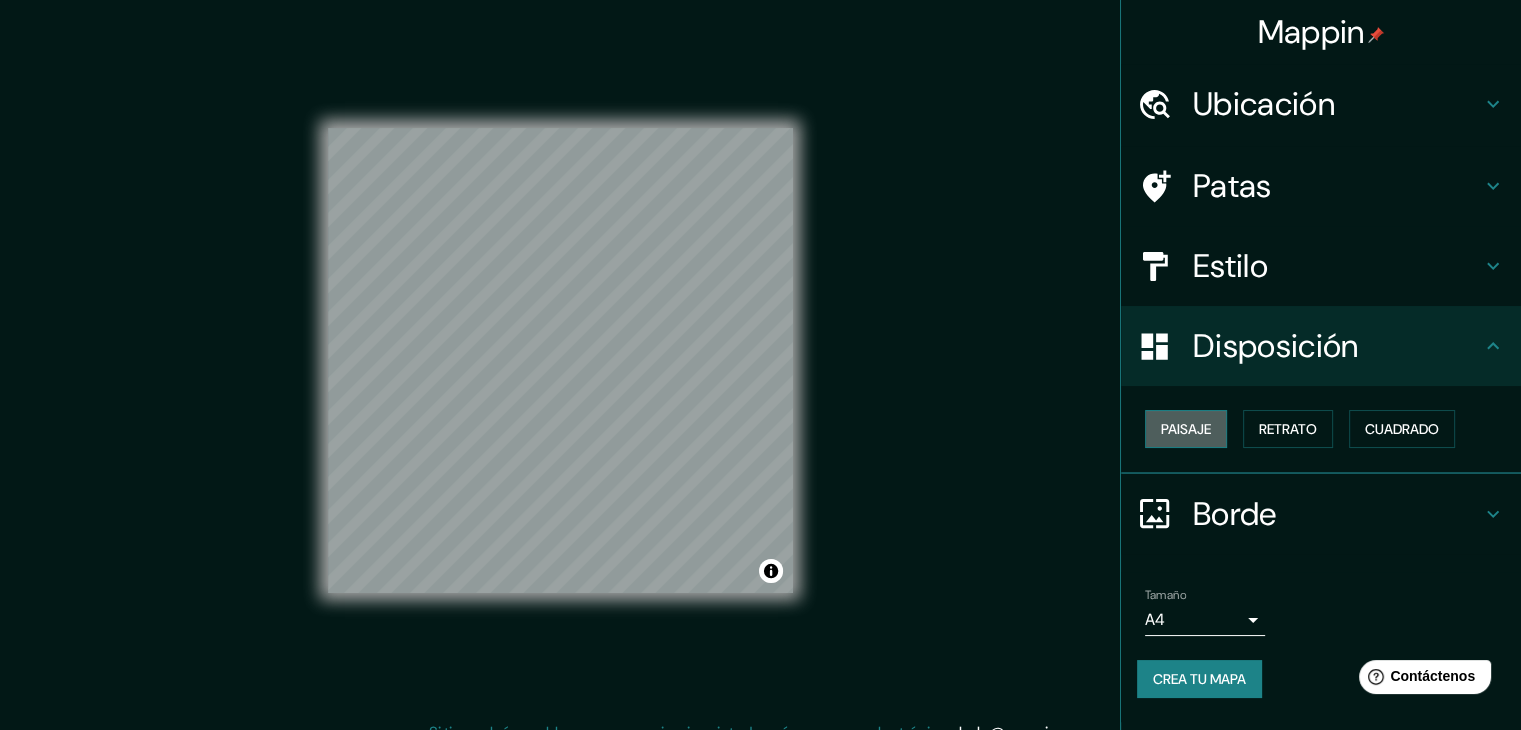 click on "Paisaje" at bounding box center (1186, 429) 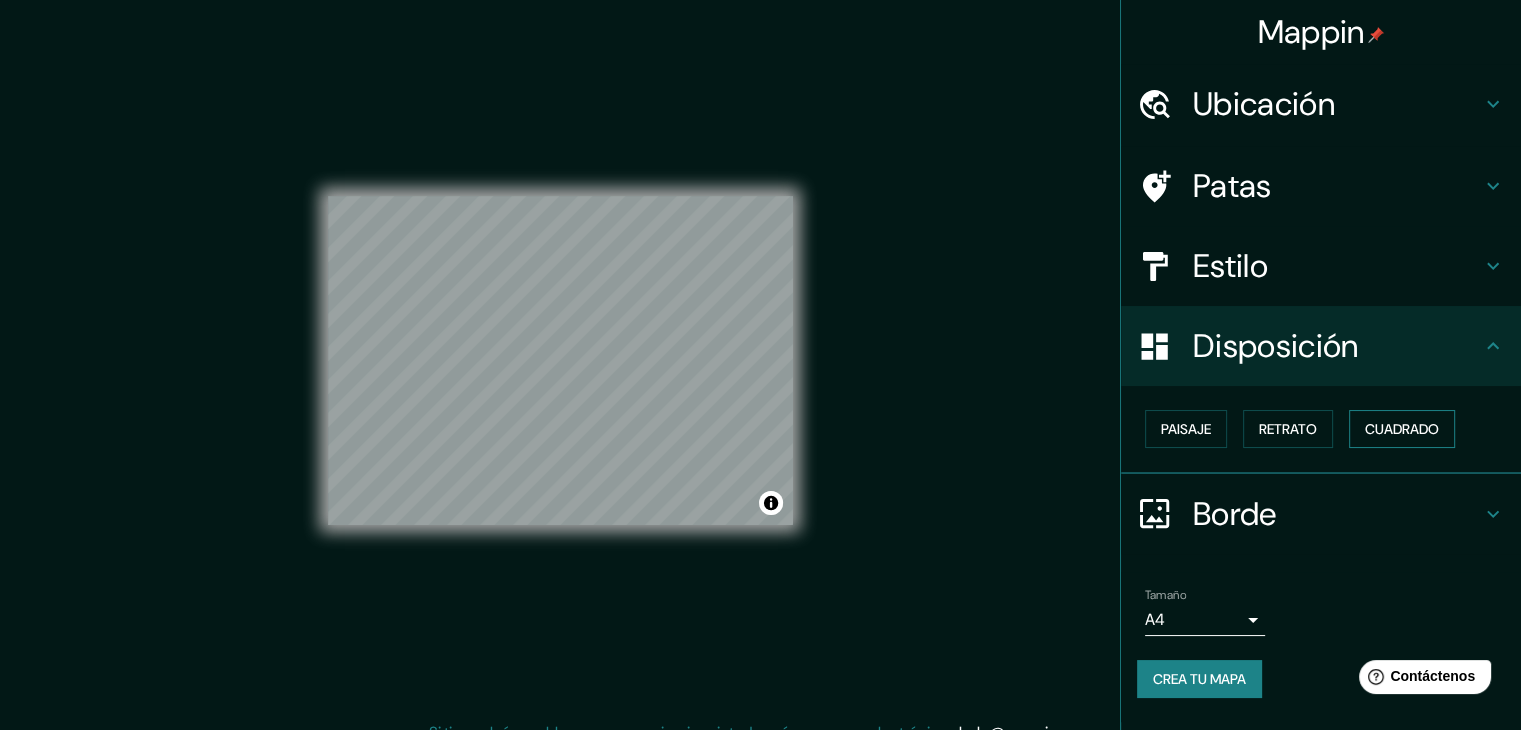 click on "Cuadrado" at bounding box center (1402, 429) 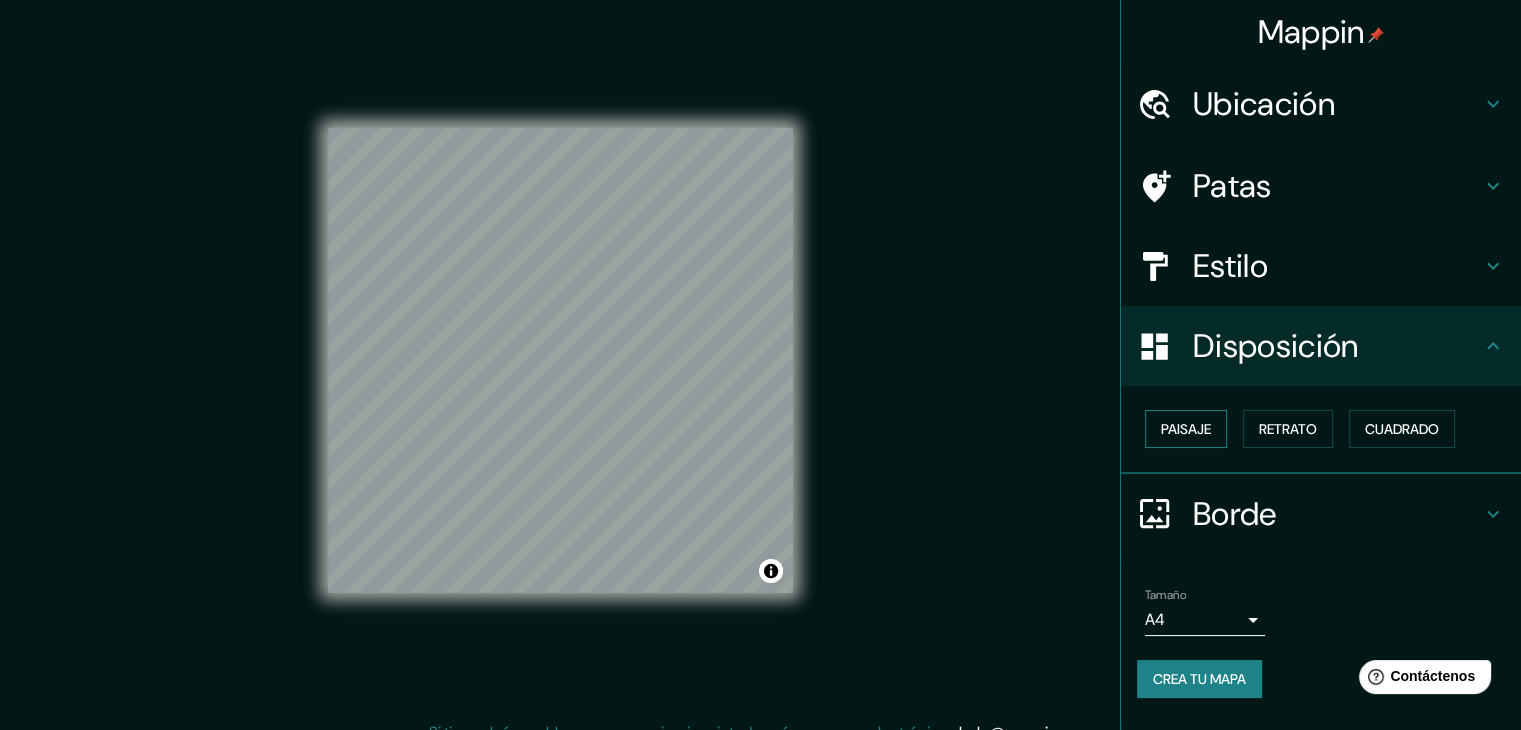 click on "Paisaje" at bounding box center (1186, 429) 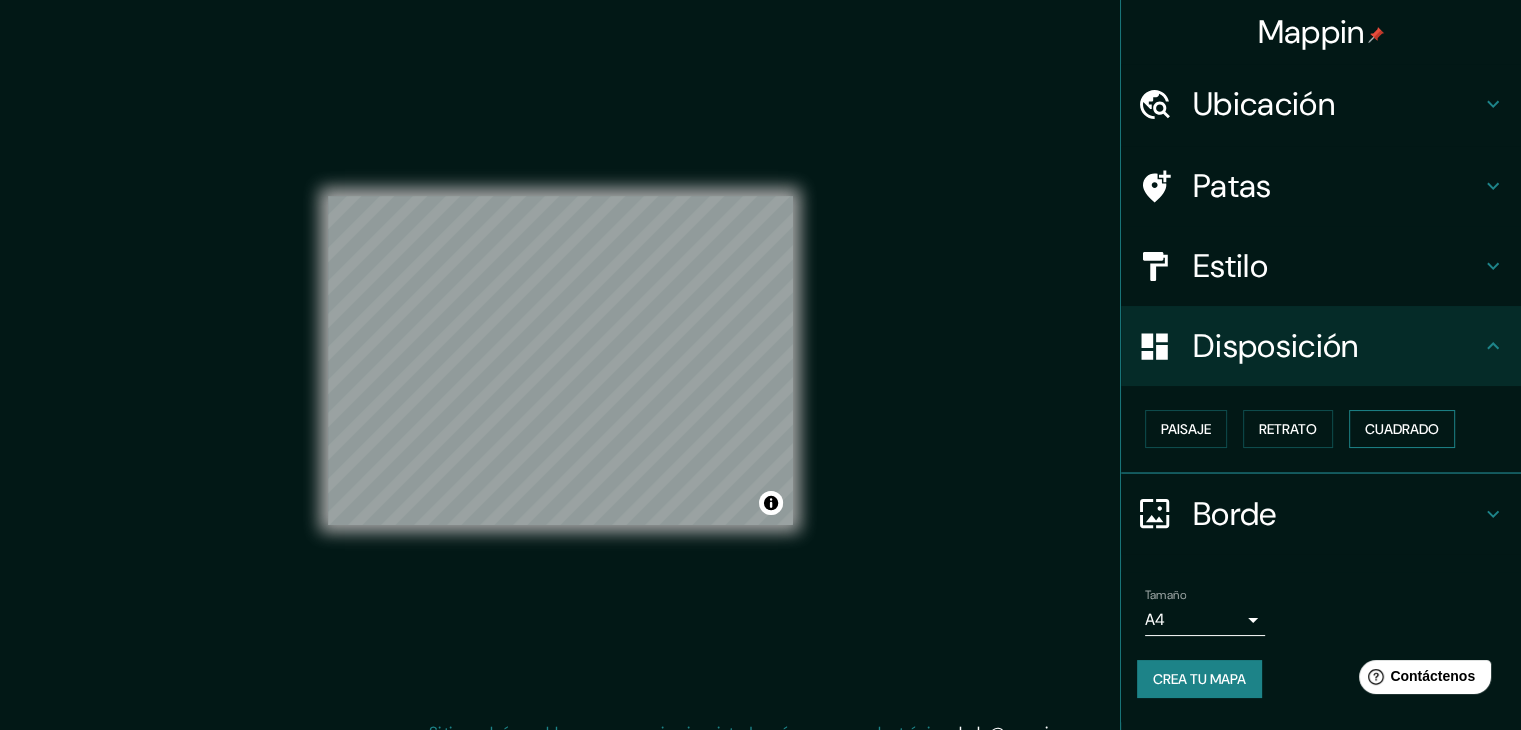 click on "Cuadrado" at bounding box center [1402, 429] 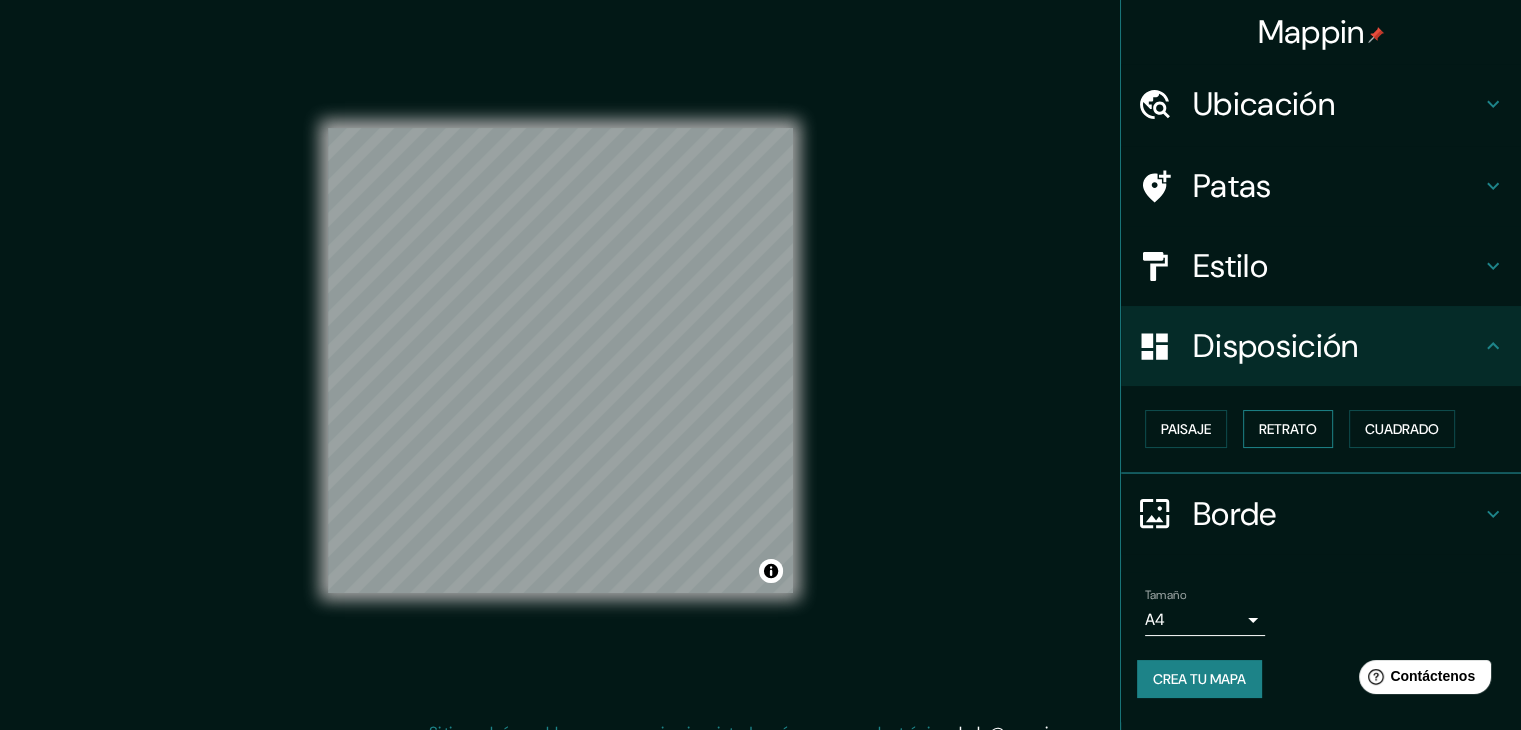 click on "Retrato" at bounding box center (1288, 429) 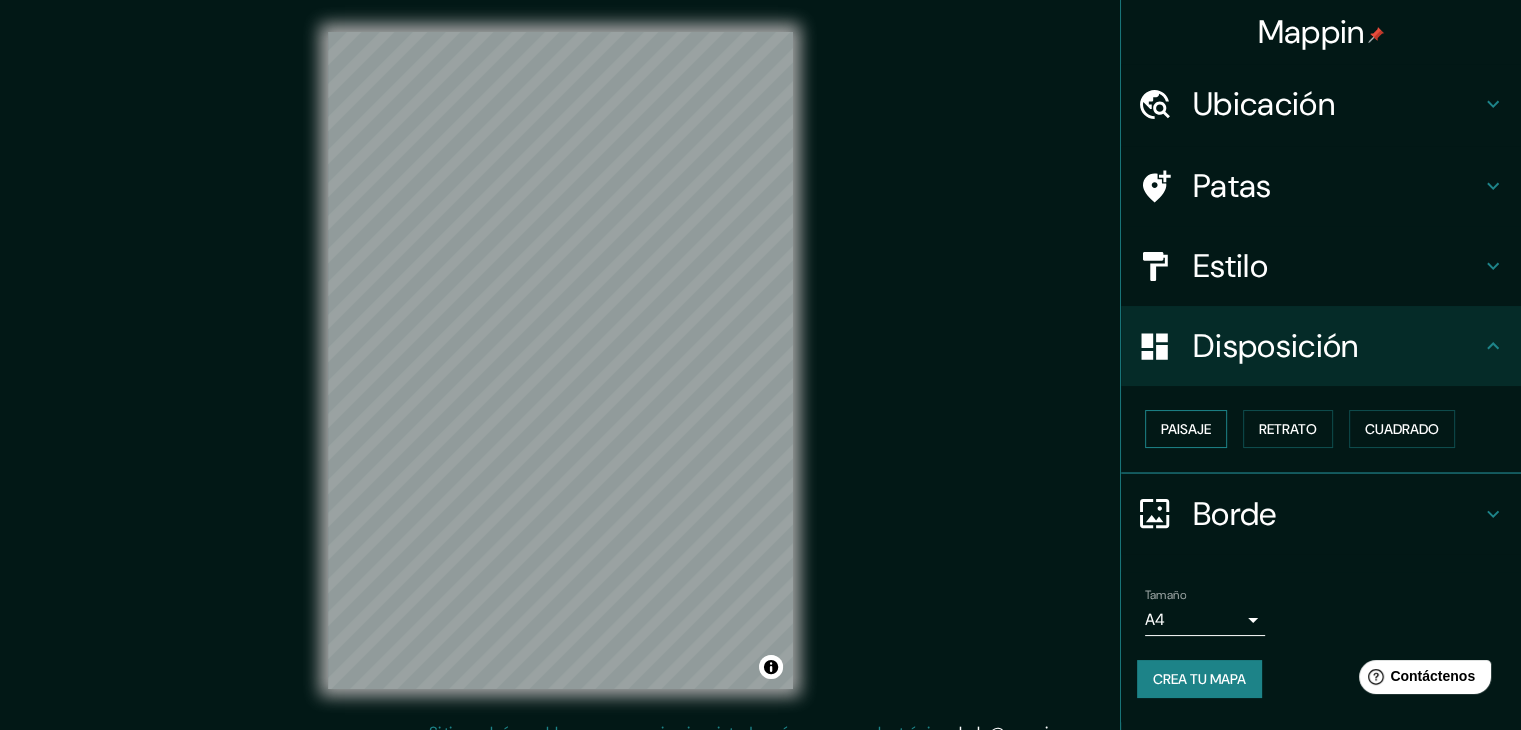 click on "Paisaje" at bounding box center [1186, 429] 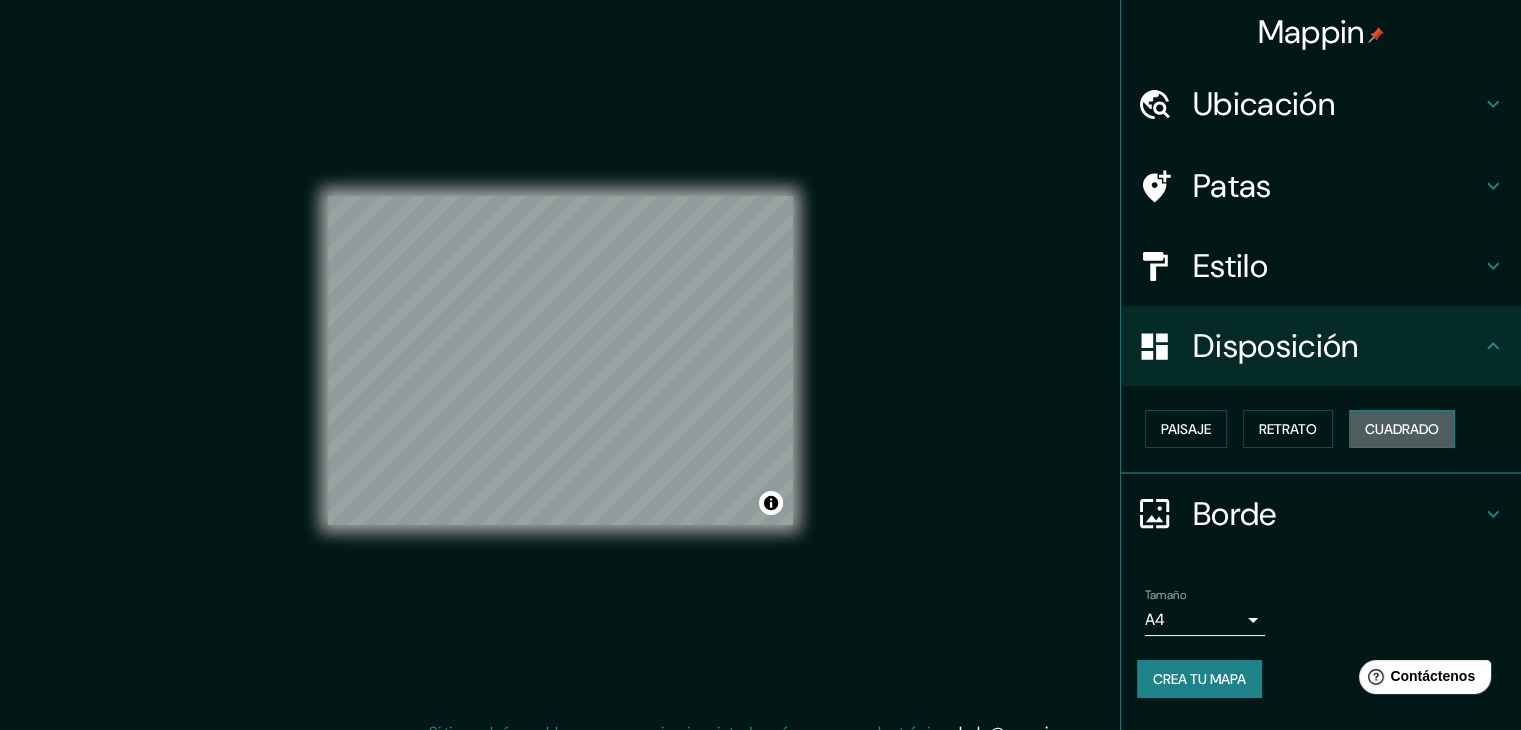 click on "Cuadrado" at bounding box center (1402, 429) 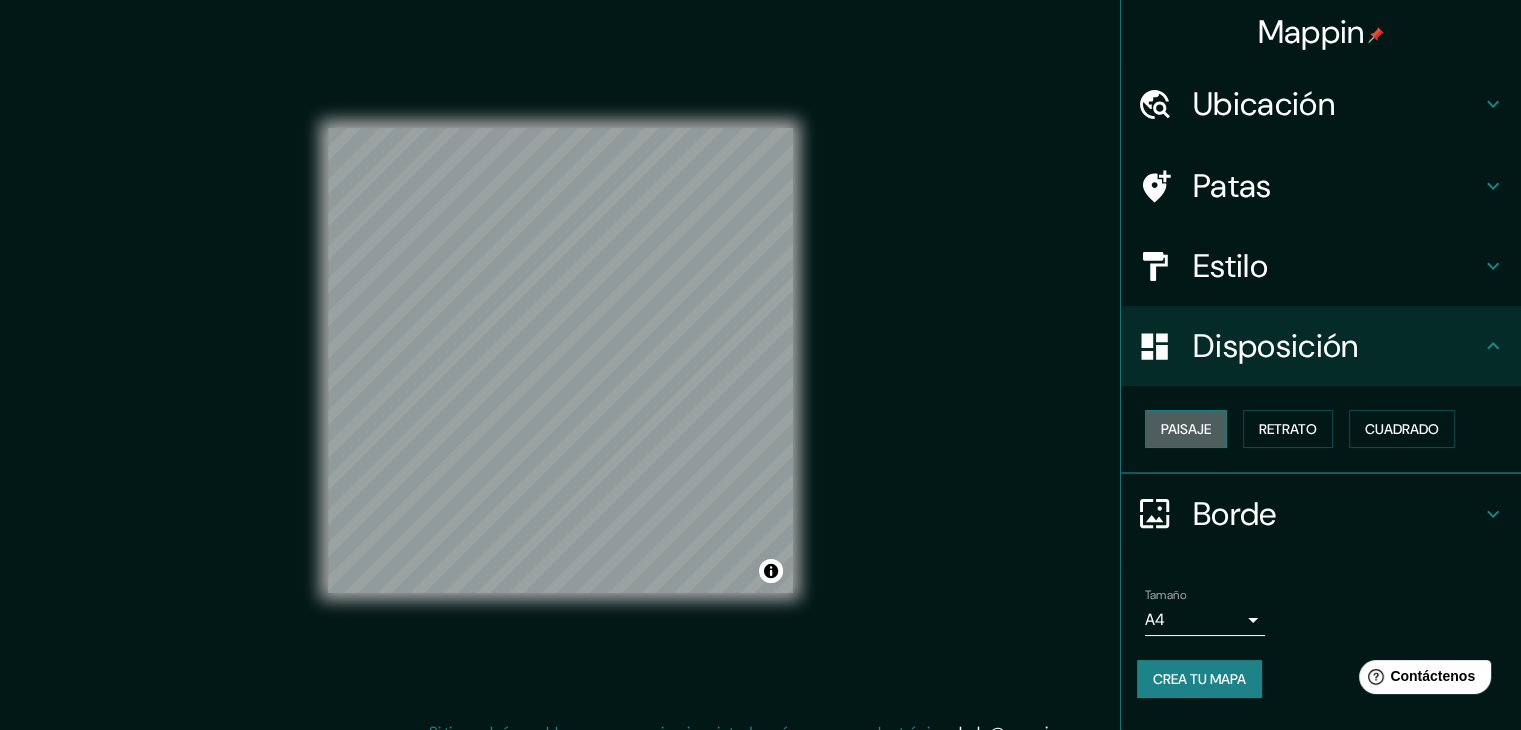 click on "Paisaje" at bounding box center [1186, 429] 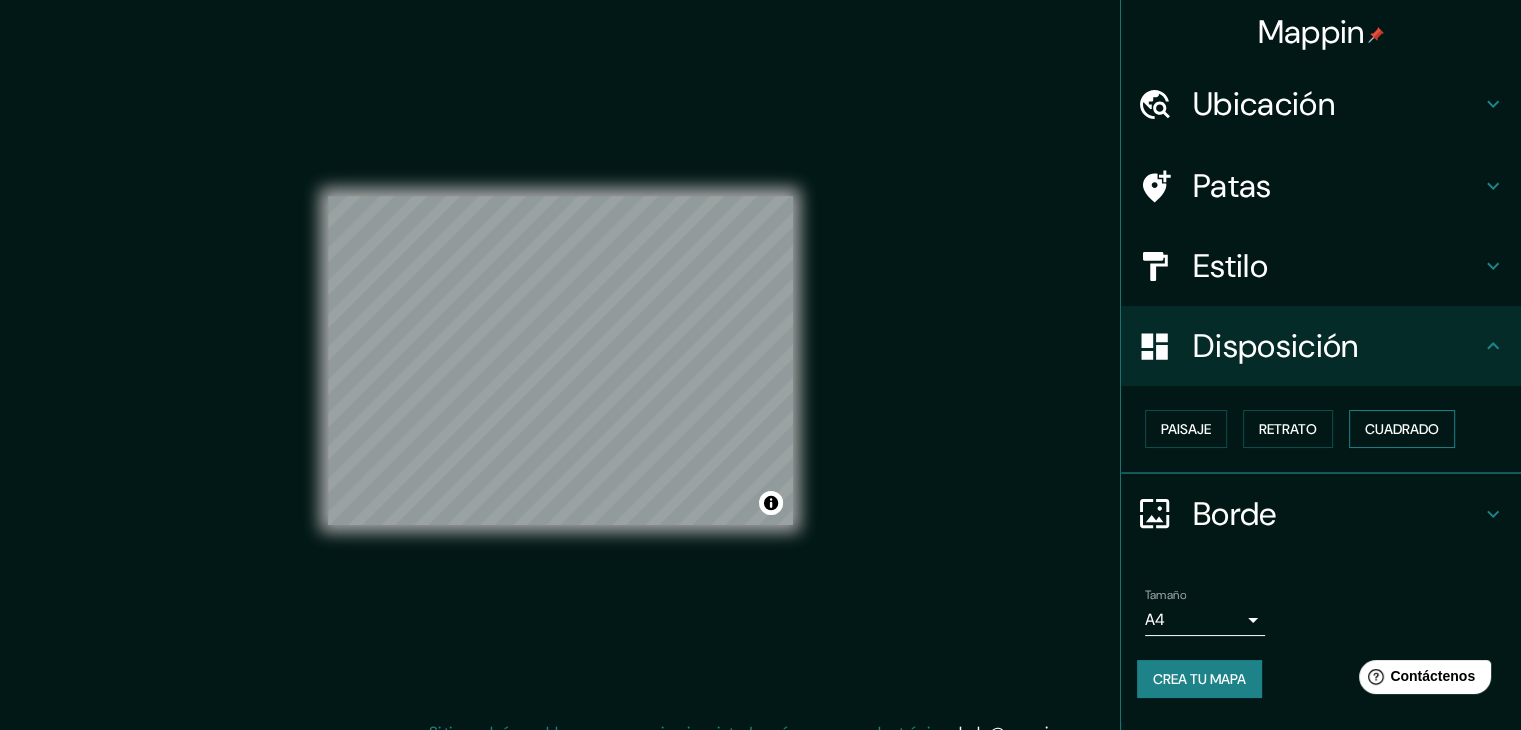 click on "Cuadrado" at bounding box center (1402, 429) 